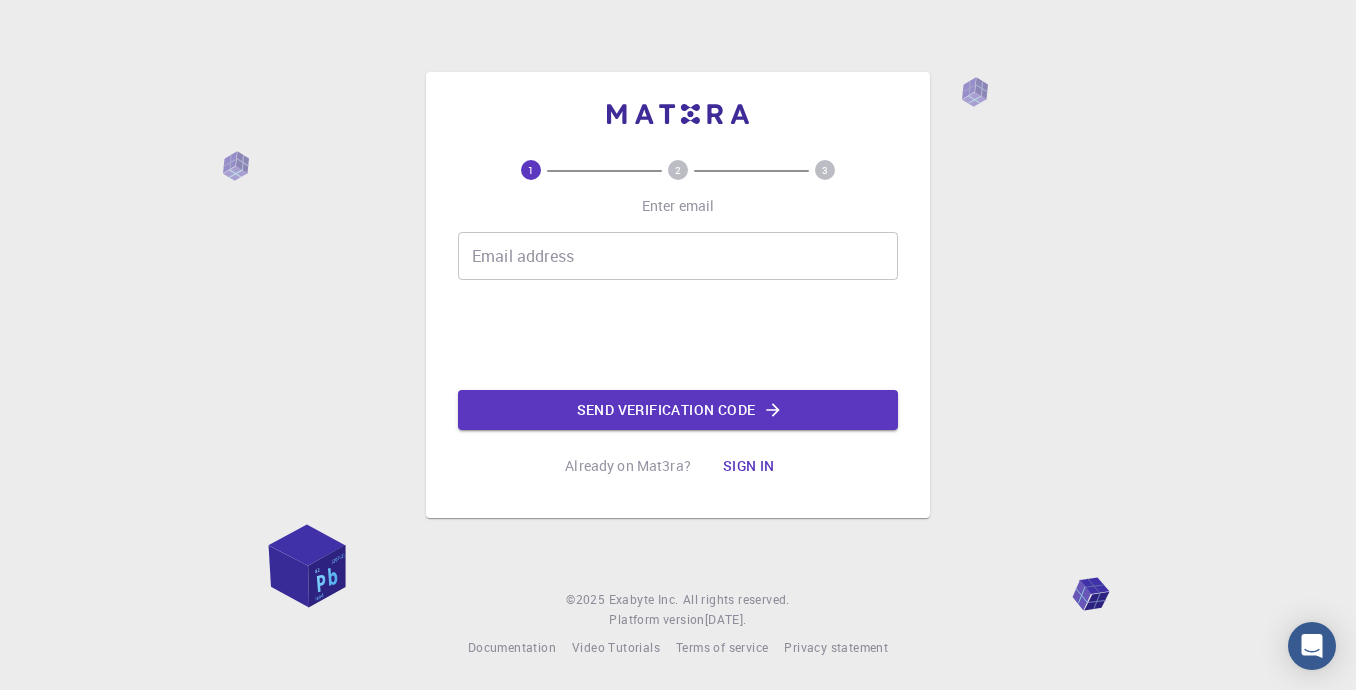 scroll, scrollTop: 0, scrollLeft: 0, axis: both 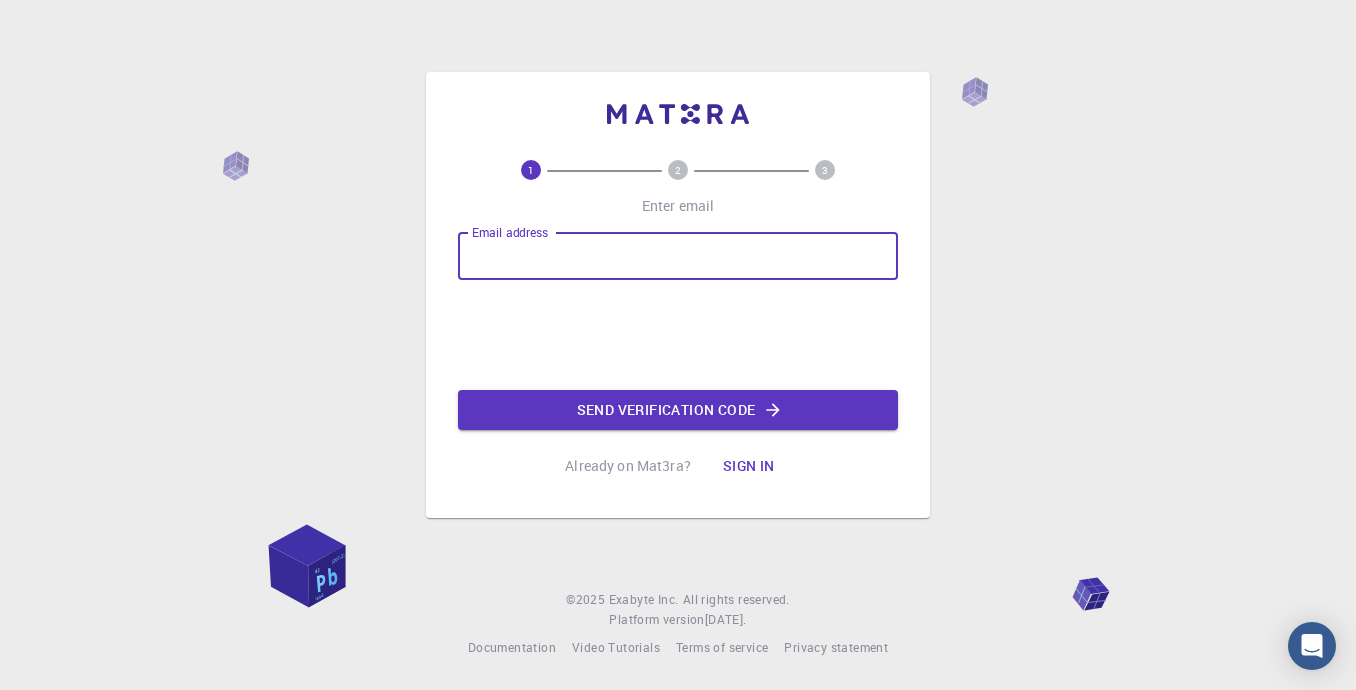 type on "[EMAIL_ADDRESS][DOMAIN_NAME]" 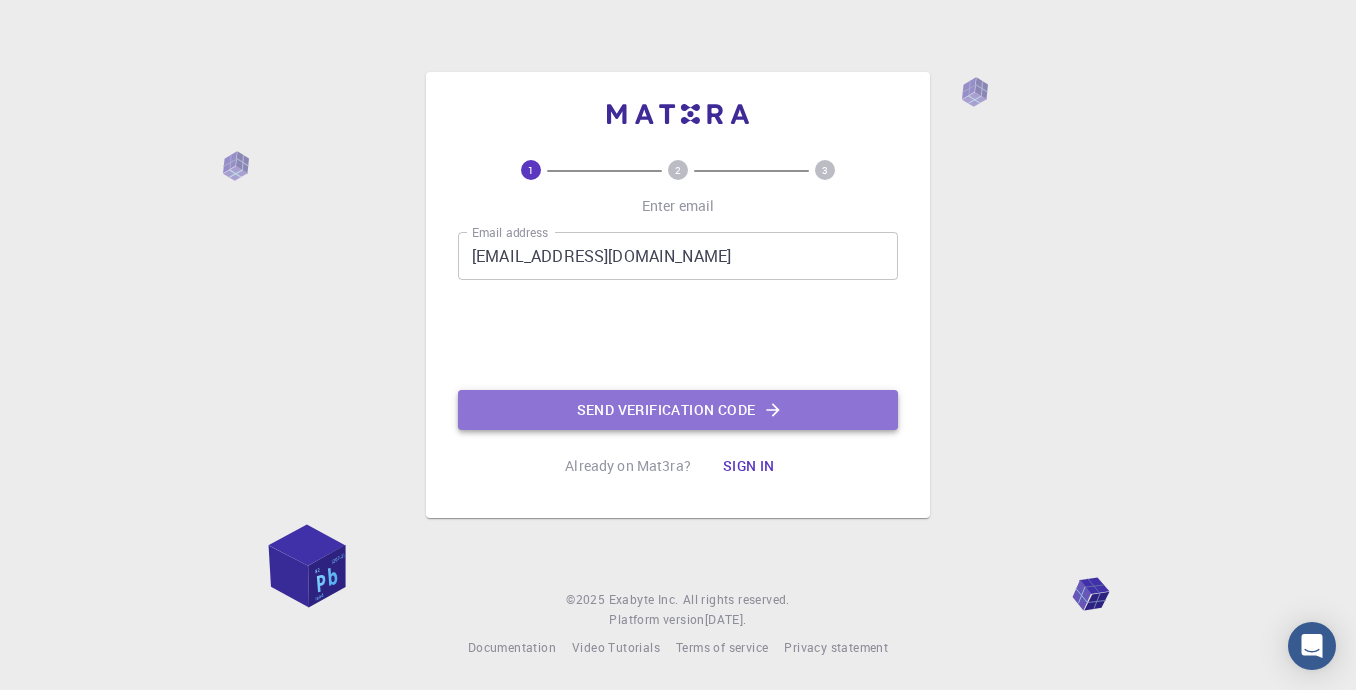 click on "Send verification code" 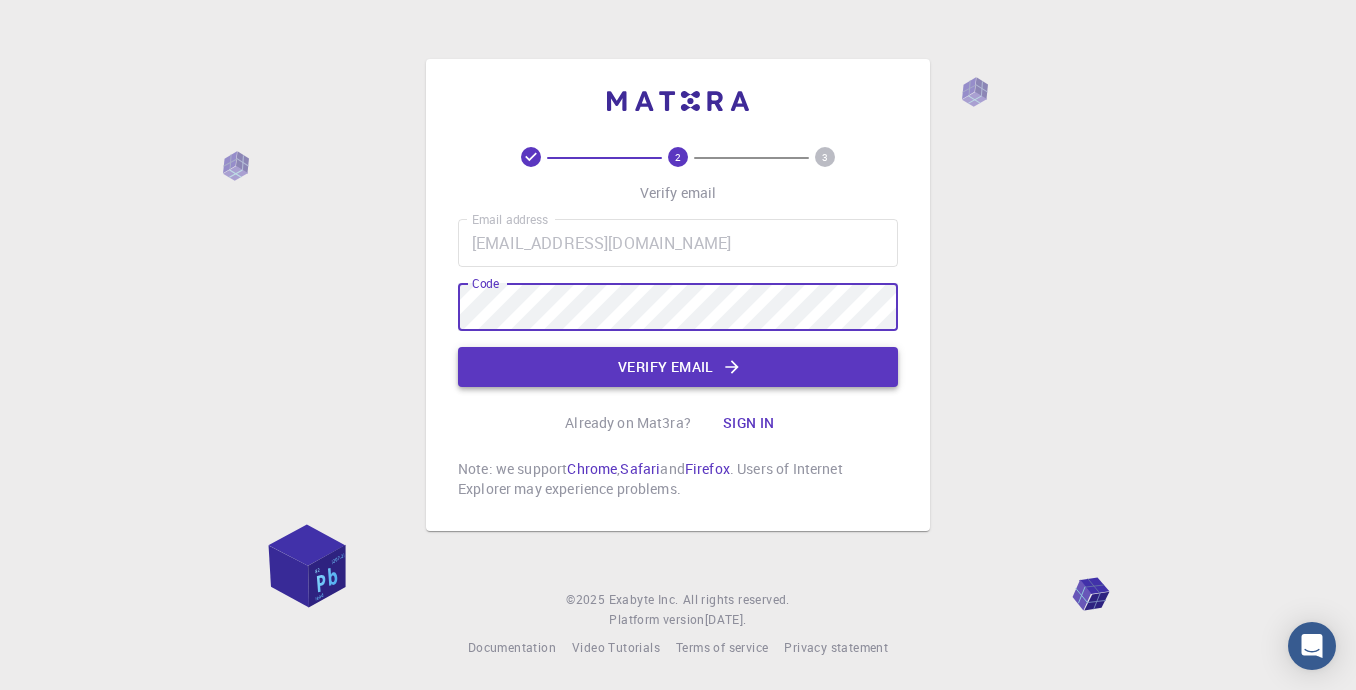 click on "Verify email" 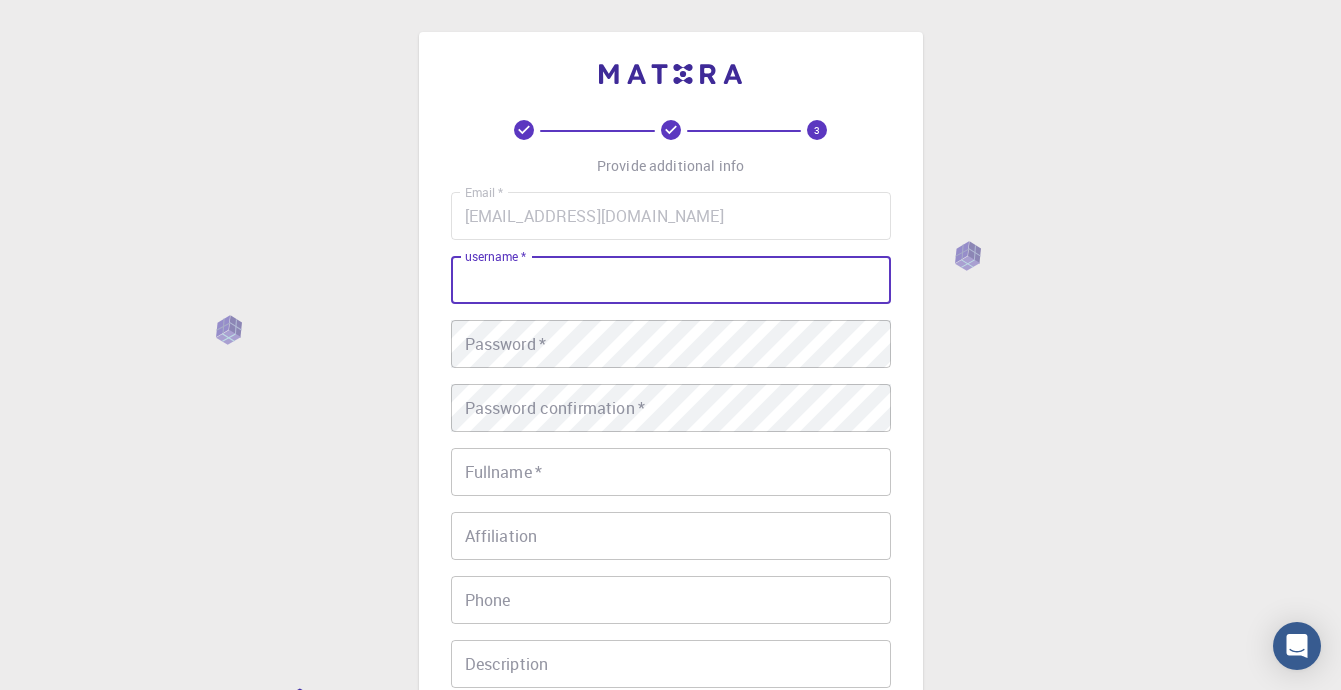 click on "username   *" at bounding box center (671, 280) 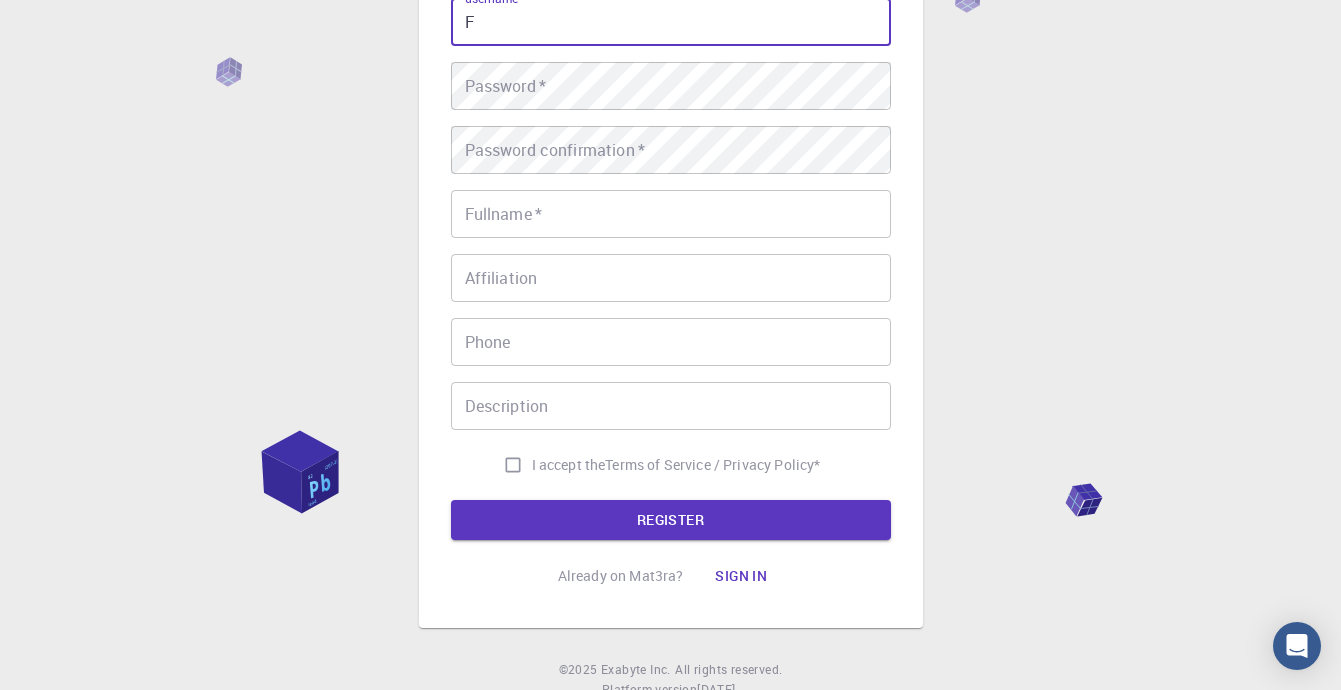 scroll, scrollTop: 300, scrollLeft: 0, axis: vertical 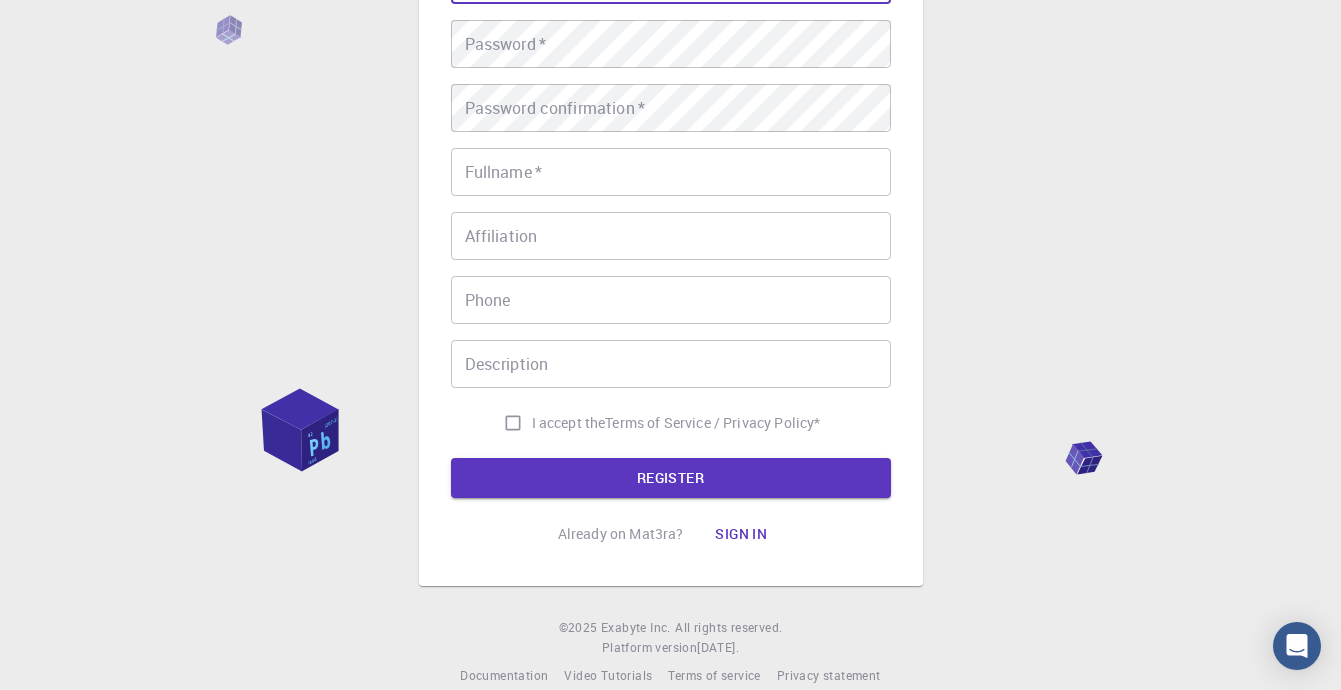 type on "F" 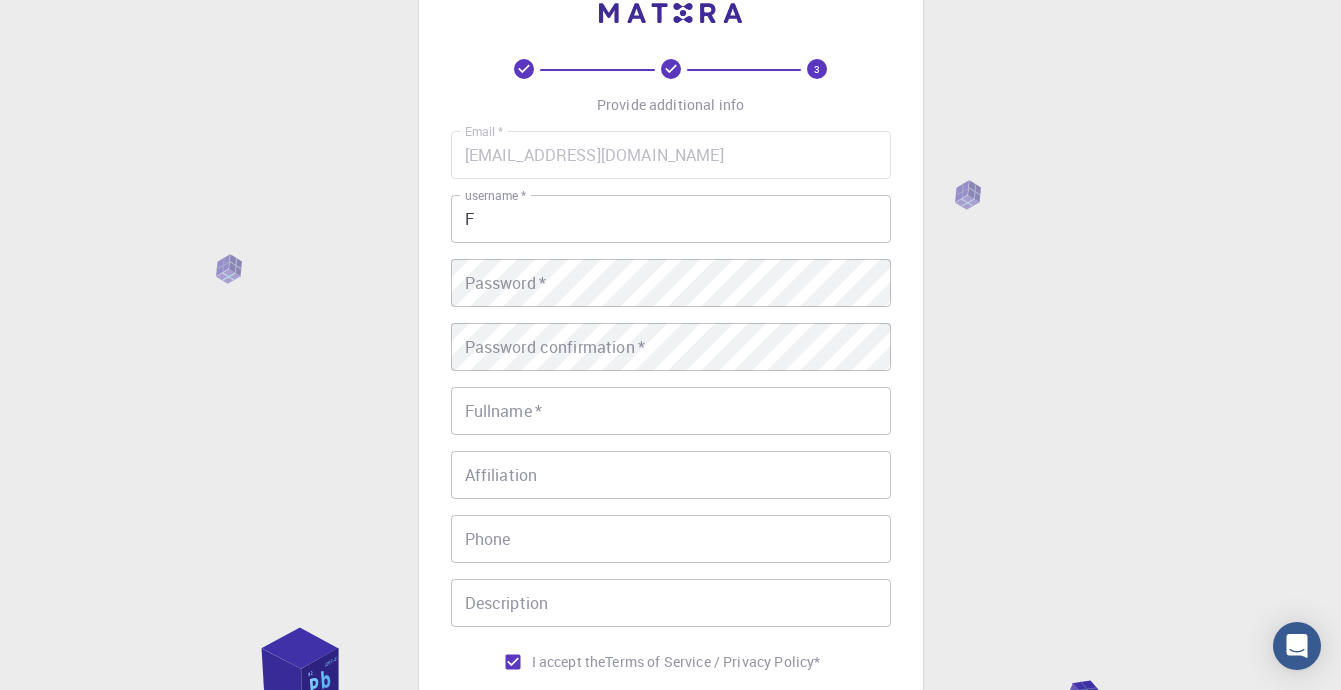 scroll, scrollTop: 0, scrollLeft: 0, axis: both 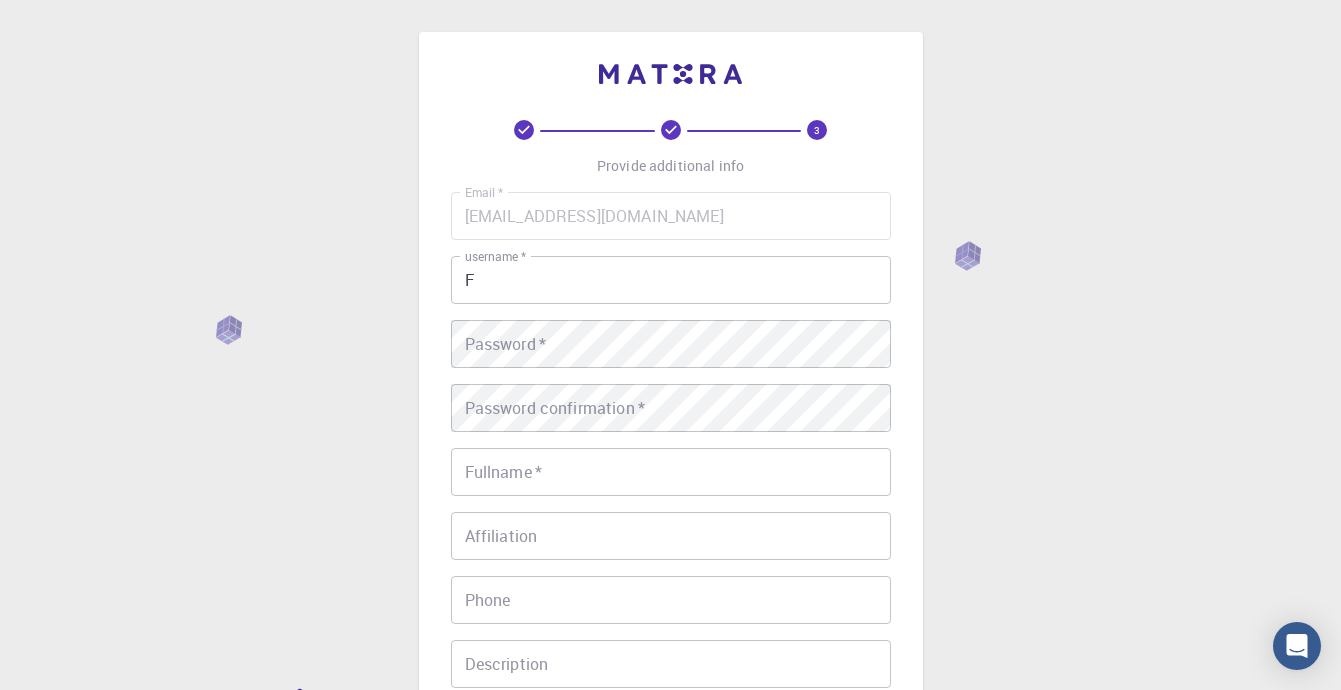 click on "F" at bounding box center [671, 280] 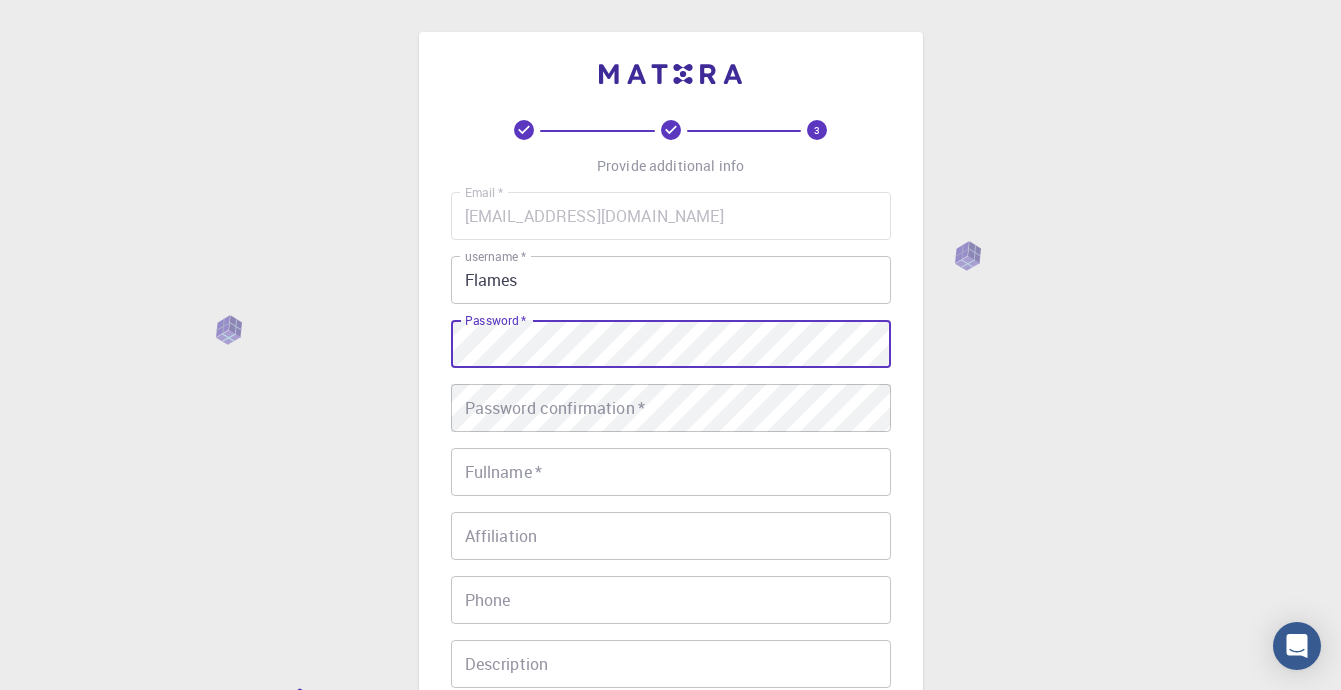 click on "Flames" at bounding box center [671, 280] 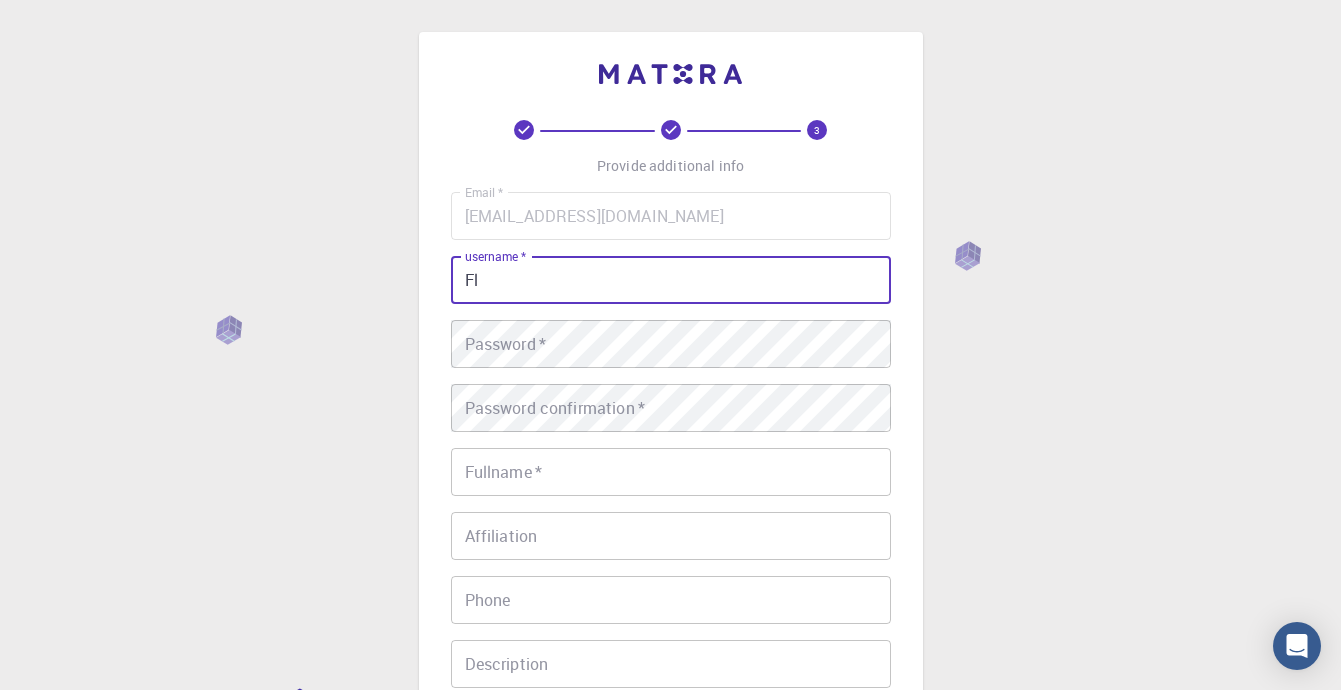 type on "F" 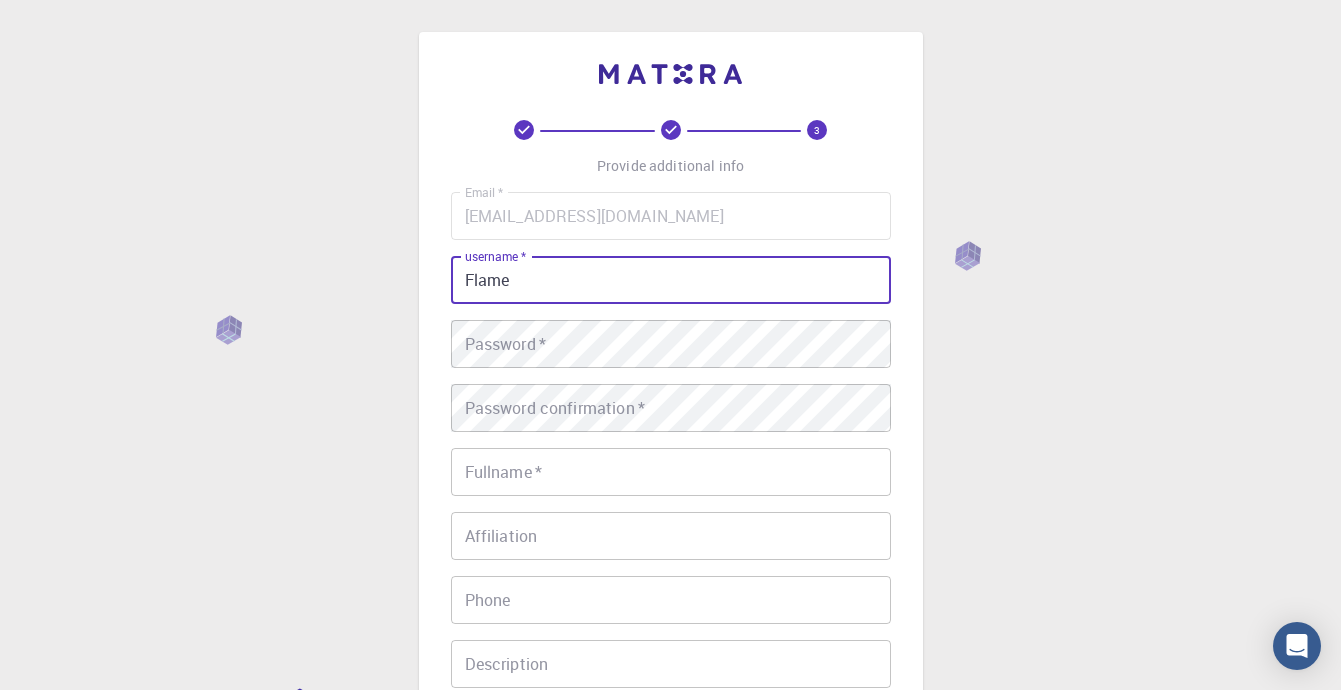 type on "Flames" 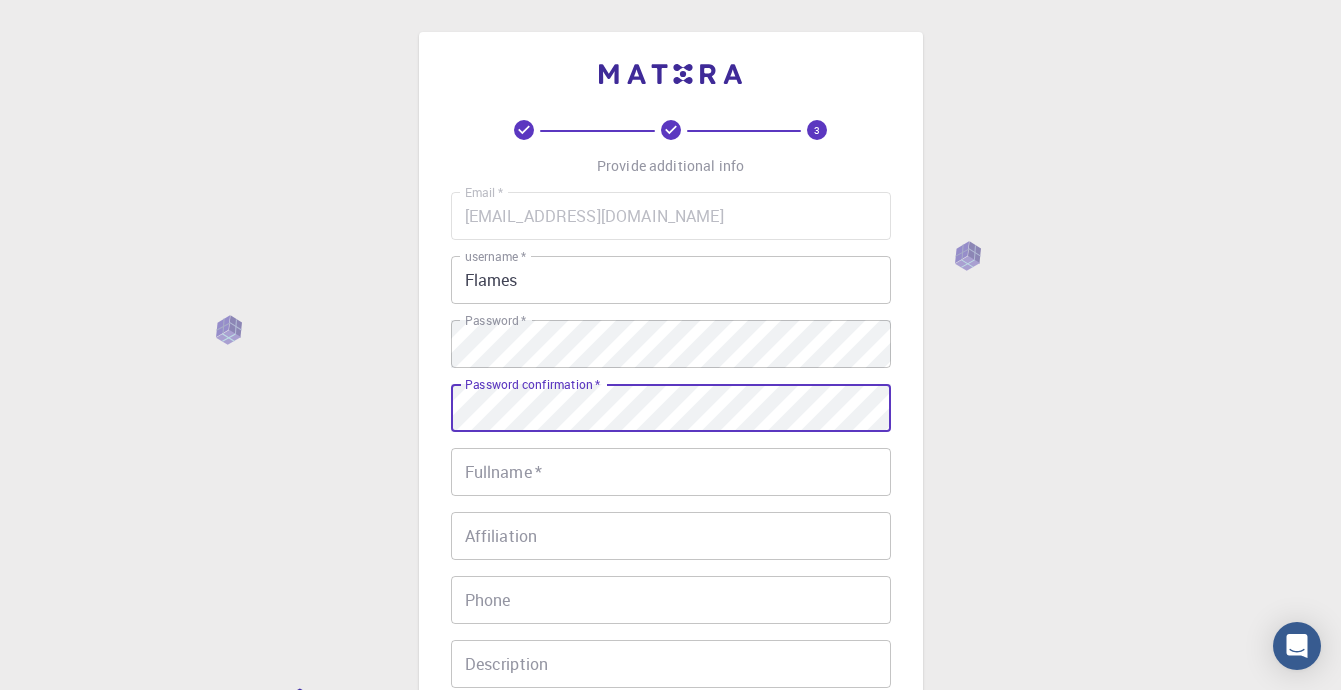 click on "Fullname   *" at bounding box center (671, 472) 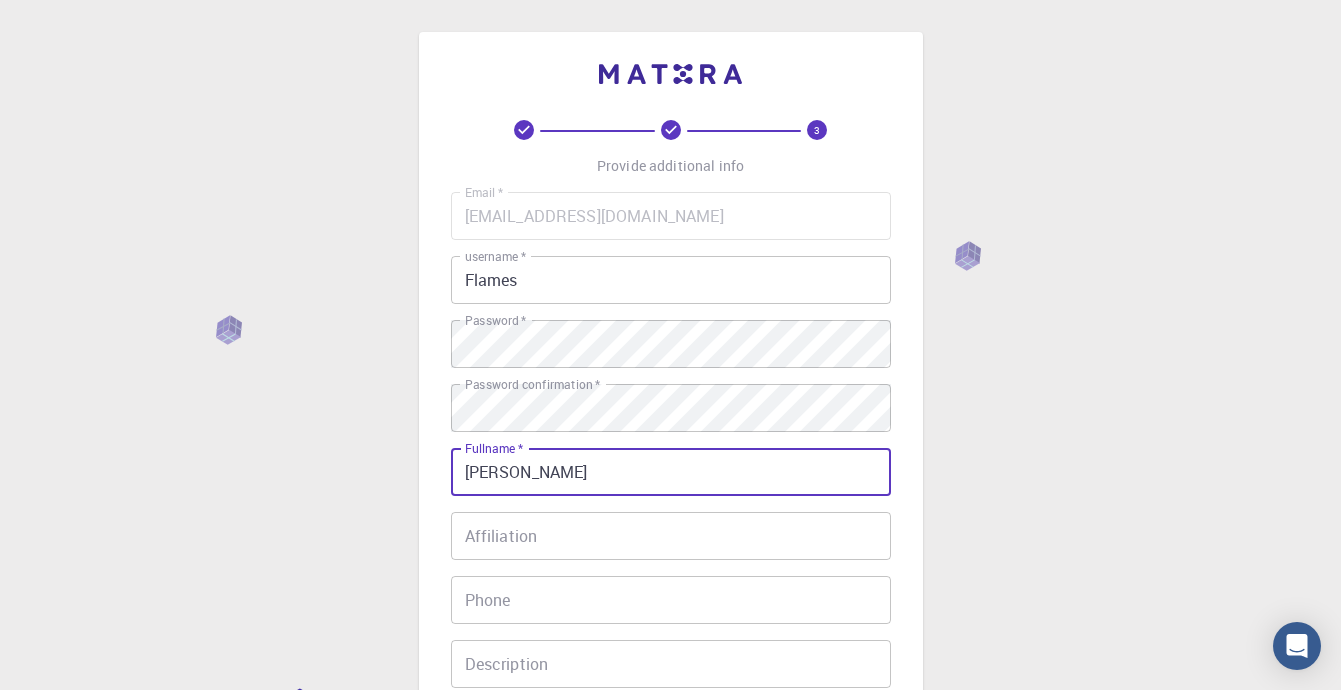 type on "[PERSON_NAME]" 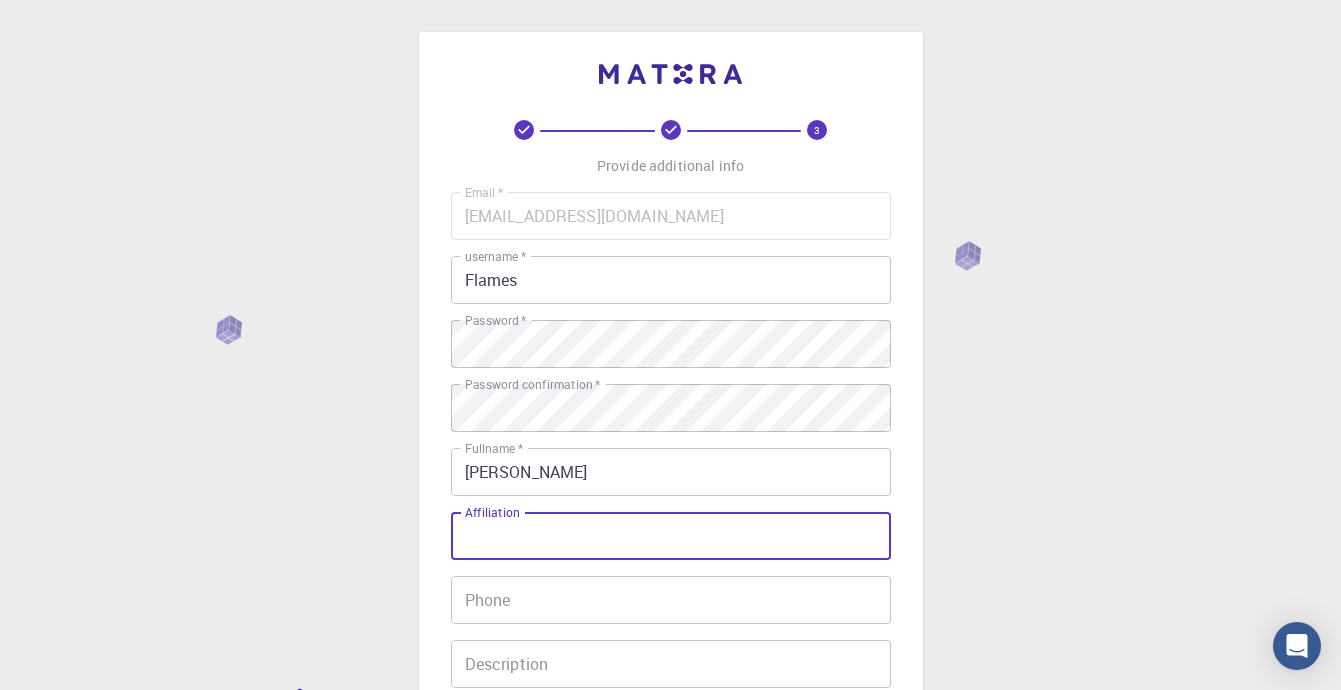 click on "Affiliation" at bounding box center (671, 536) 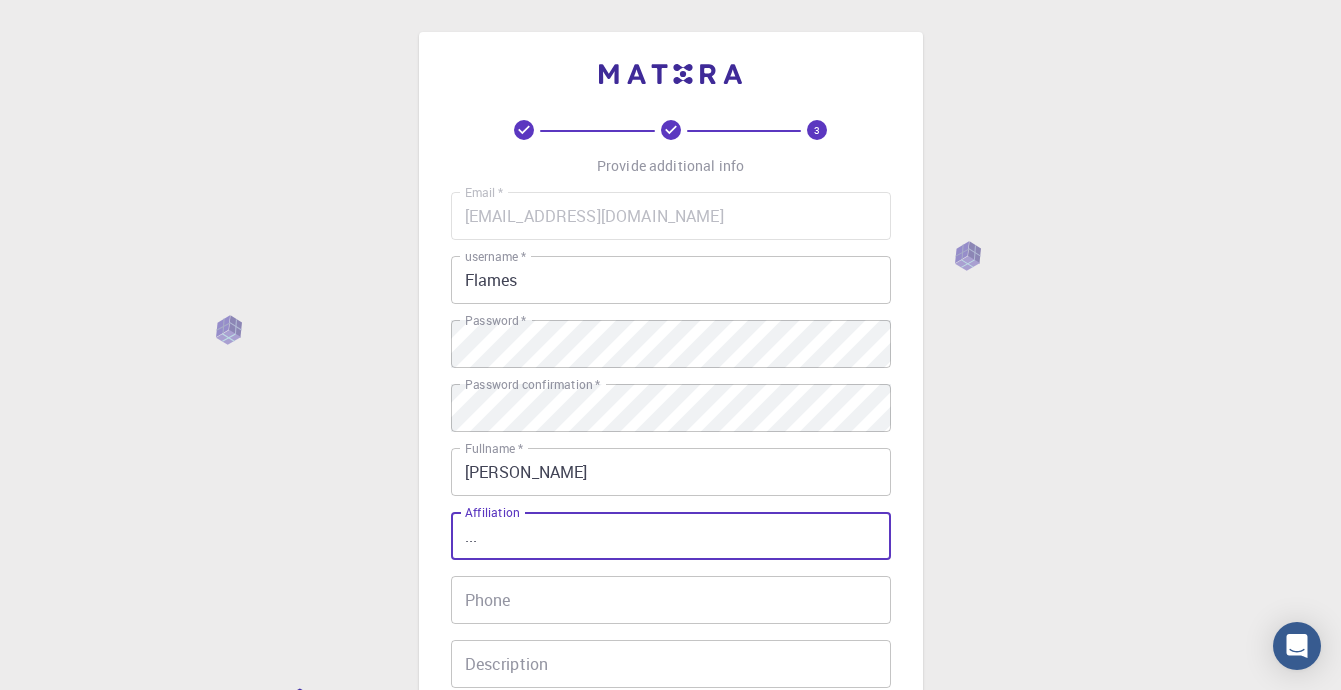 type on "..." 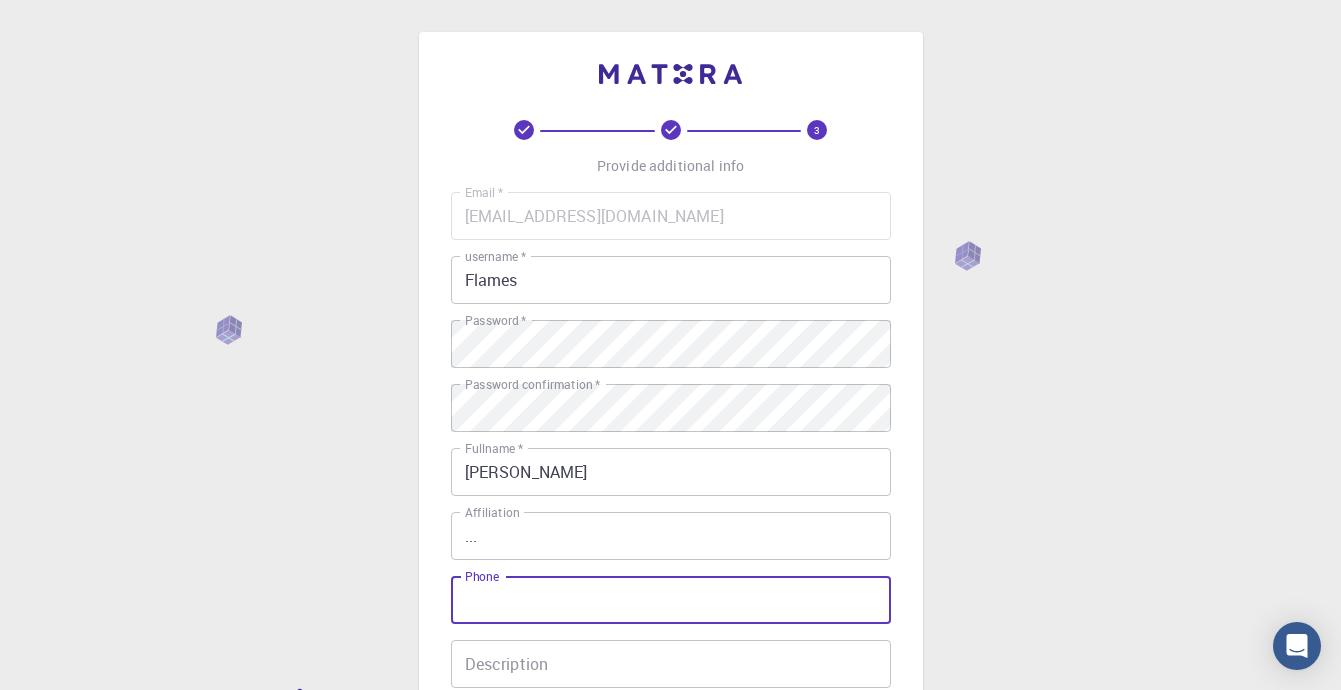 click on "Phone" at bounding box center [671, 600] 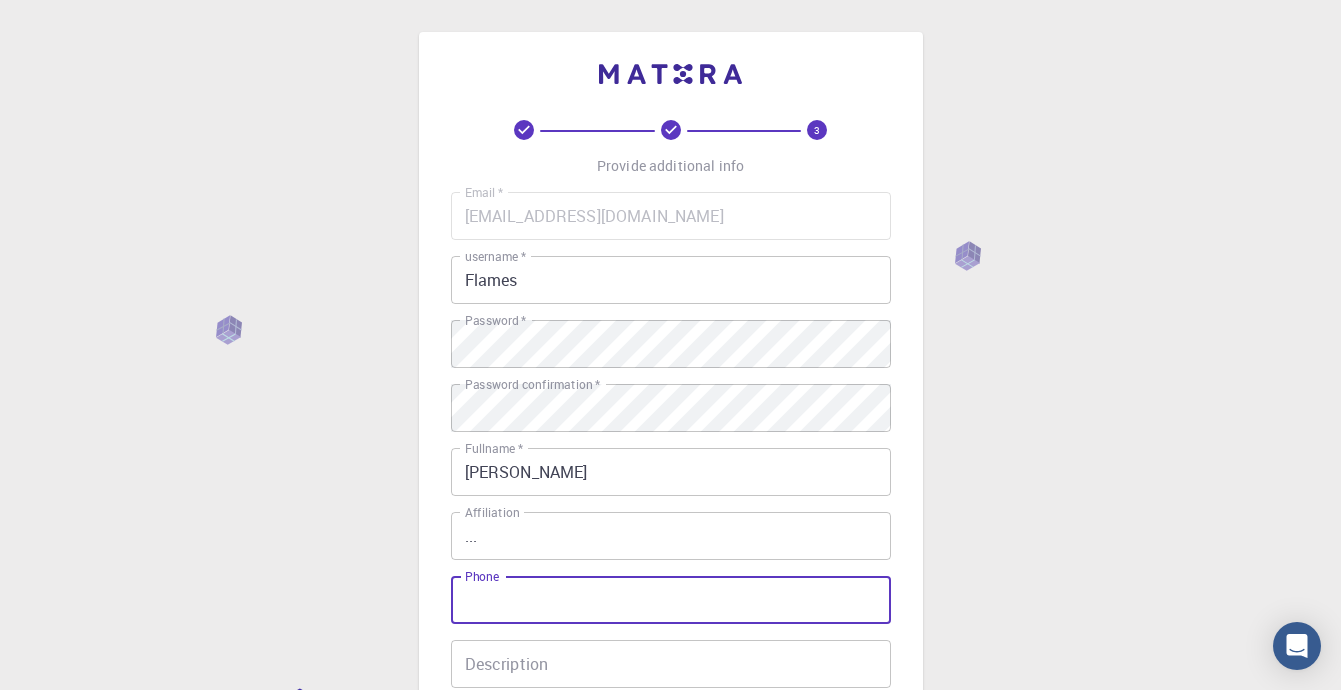 type on "[PHONE_NUMBER]" 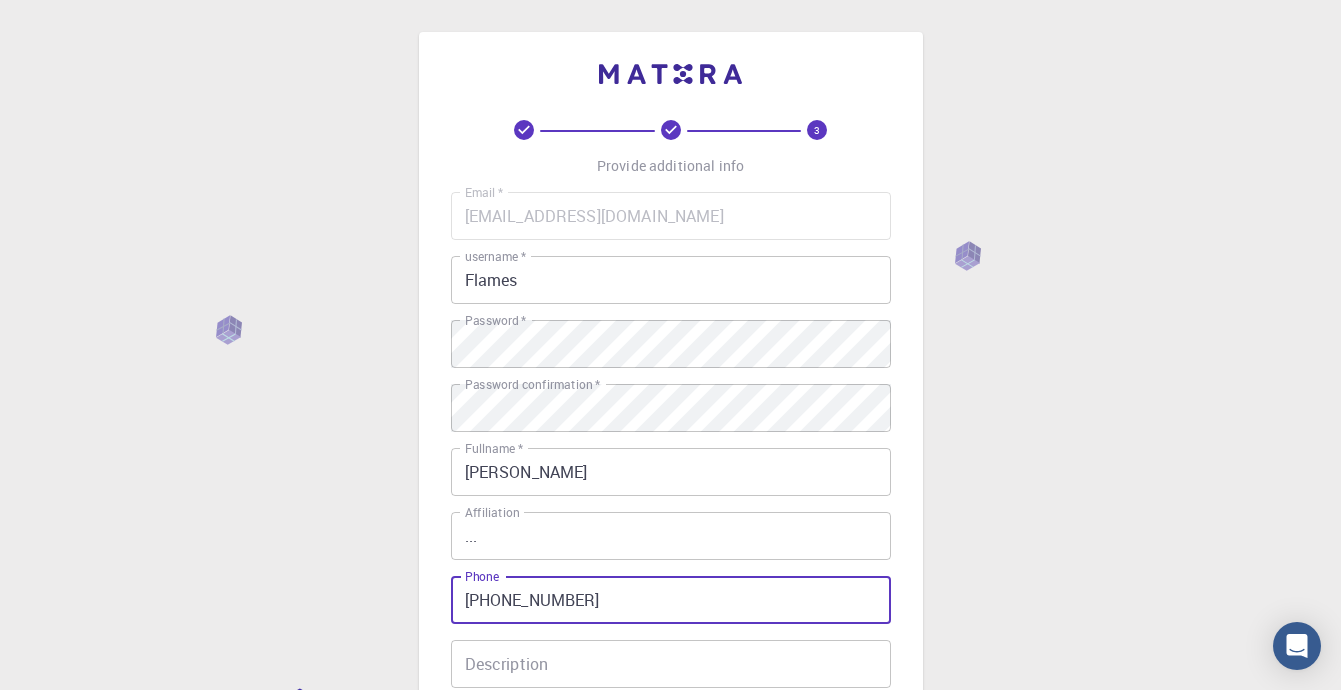 click on "Description" at bounding box center (671, 664) 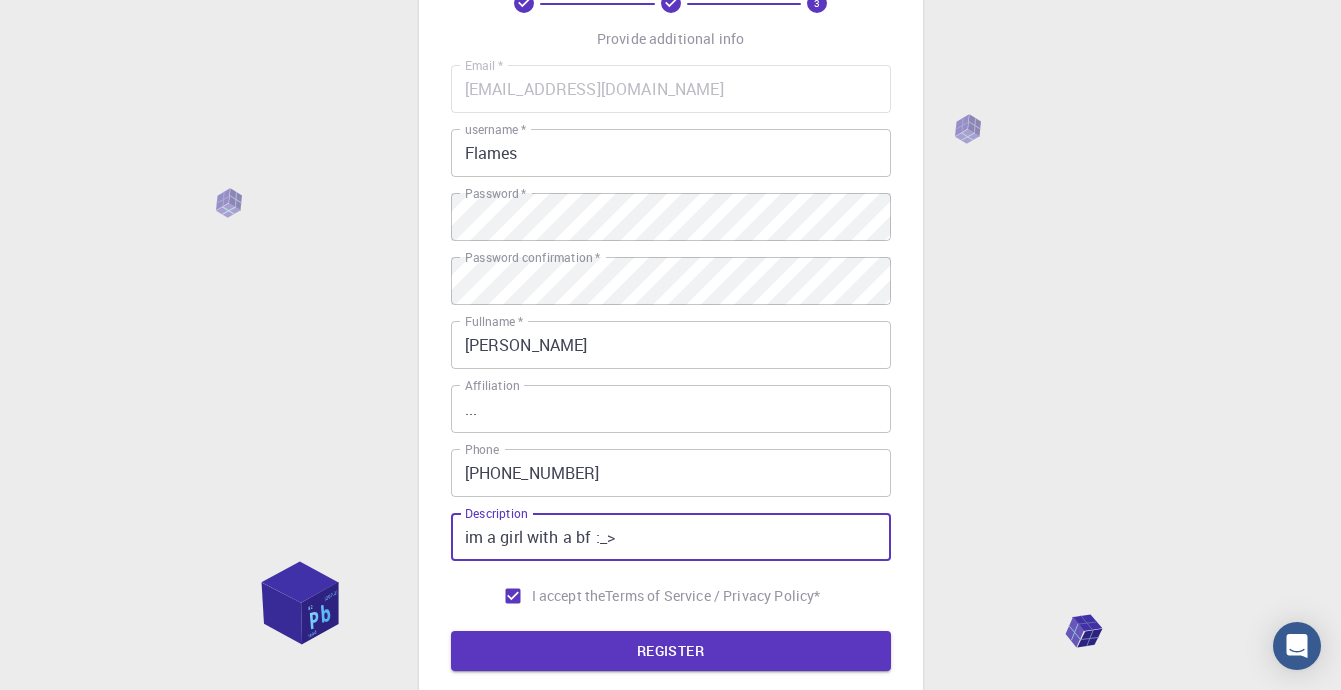 scroll, scrollTop: 151, scrollLeft: 0, axis: vertical 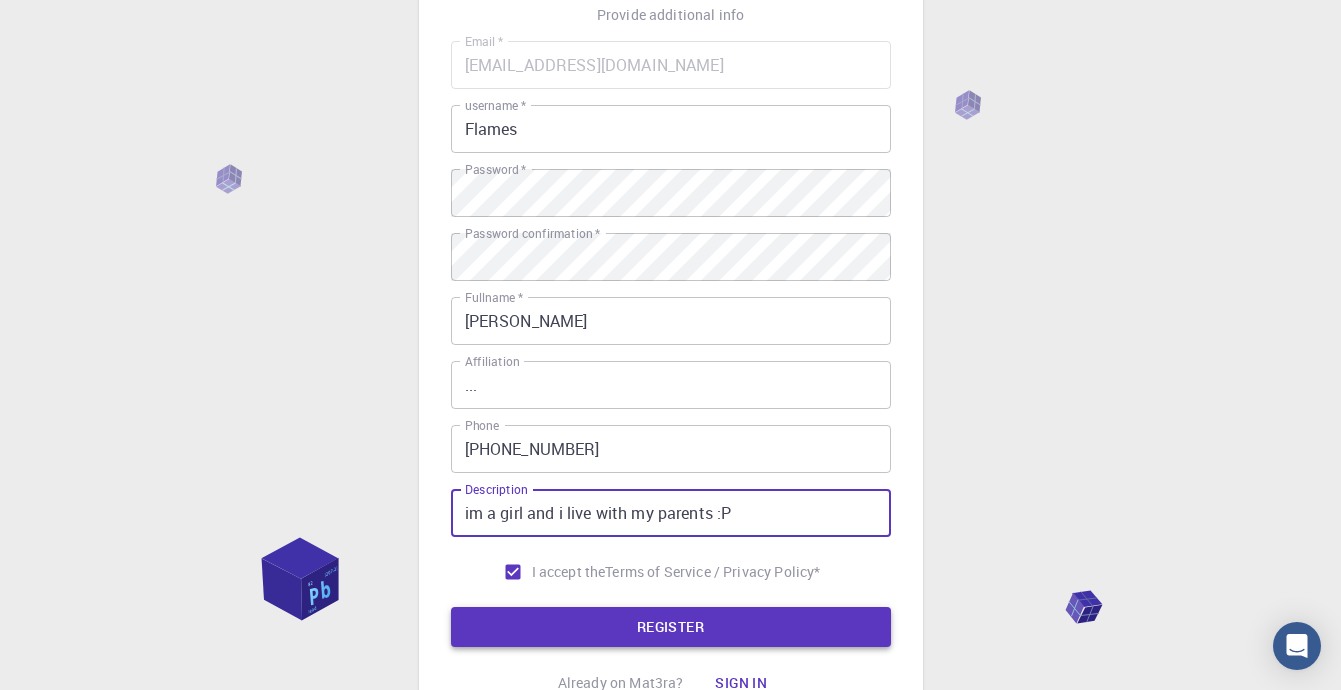 type on "im a girl and i live with my parents :P" 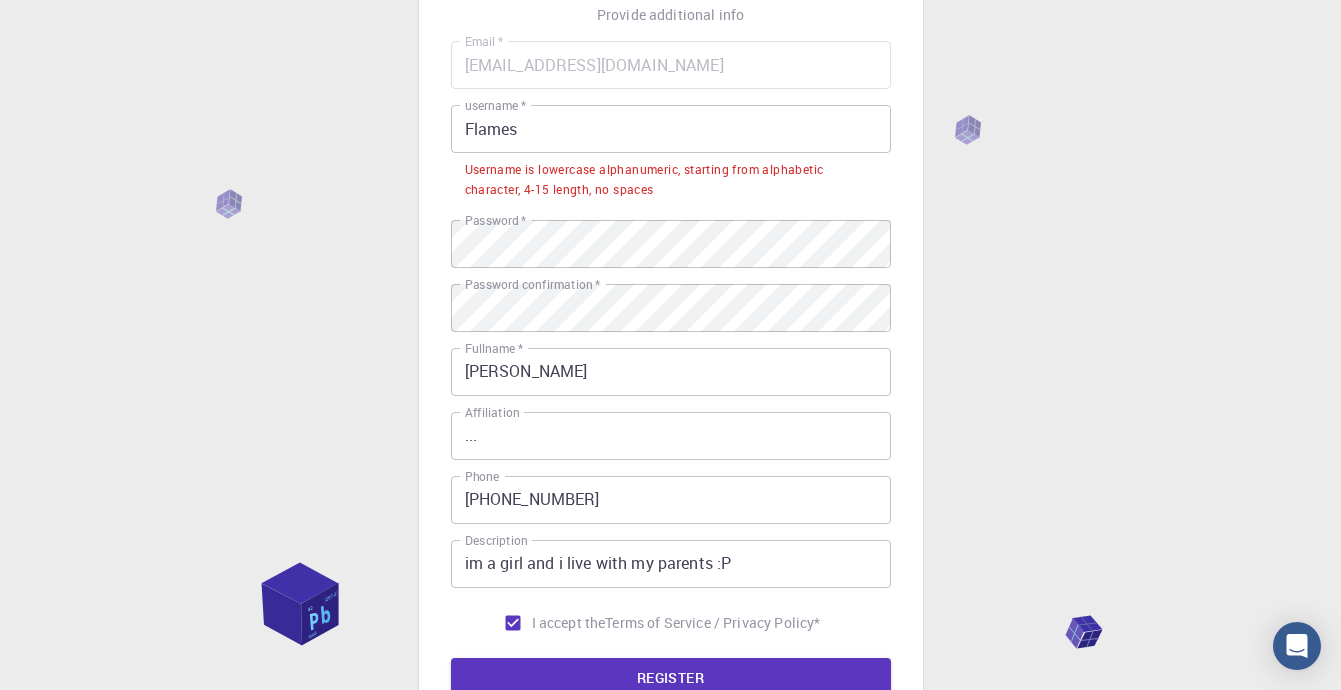 click on "Flames" at bounding box center (671, 129) 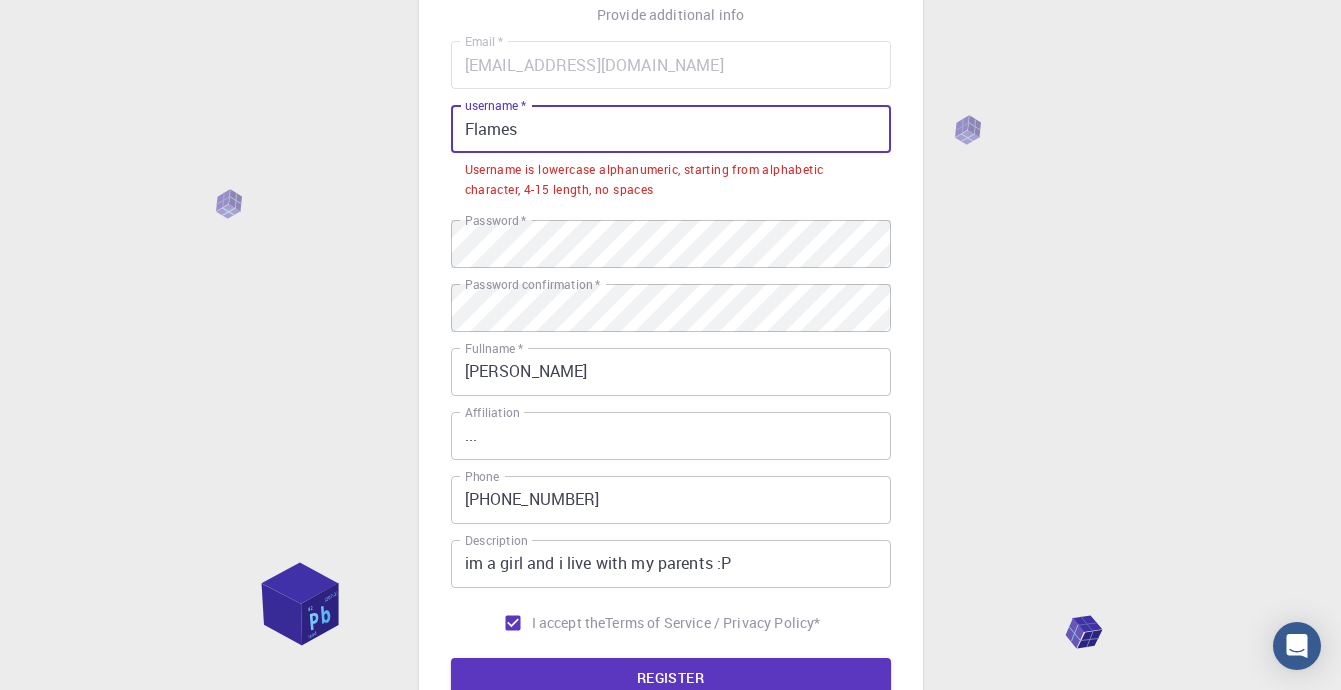 click on "Flames" at bounding box center [671, 129] 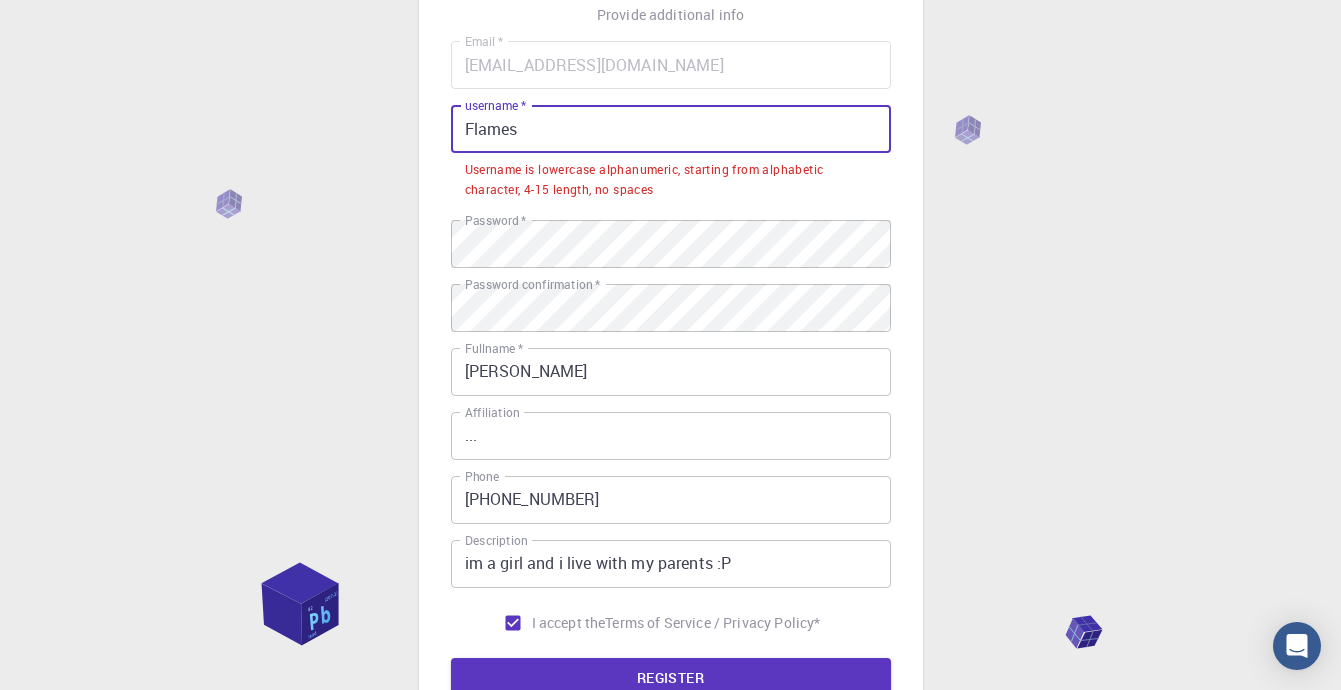 click on "Flames" at bounding box center (671, 129) 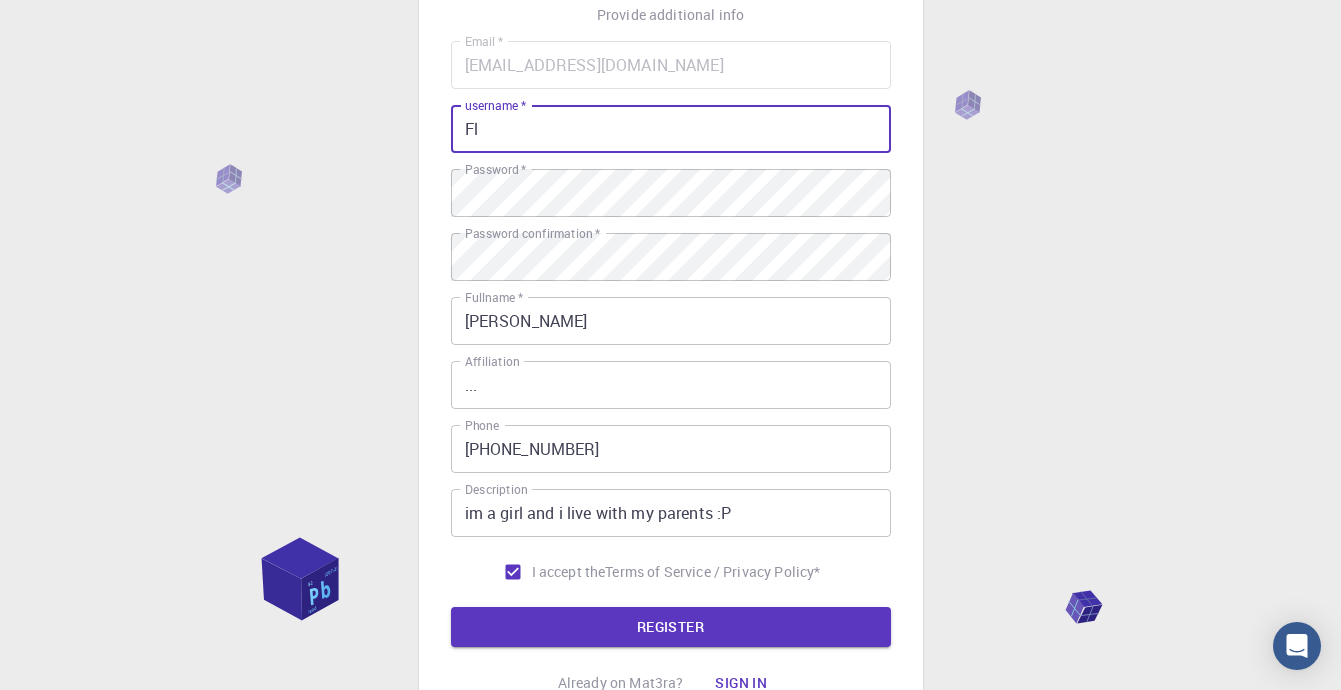 type on "F" 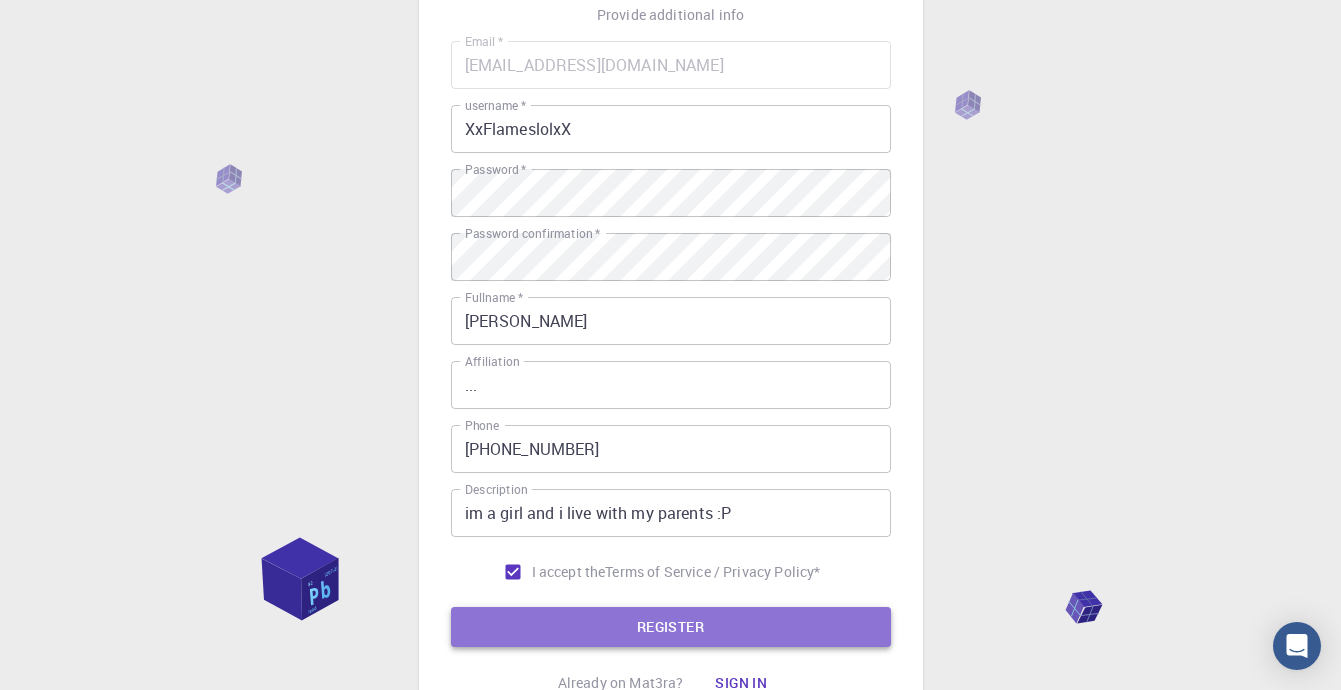 click on "REGISTER" at bounding box center (671, 627) 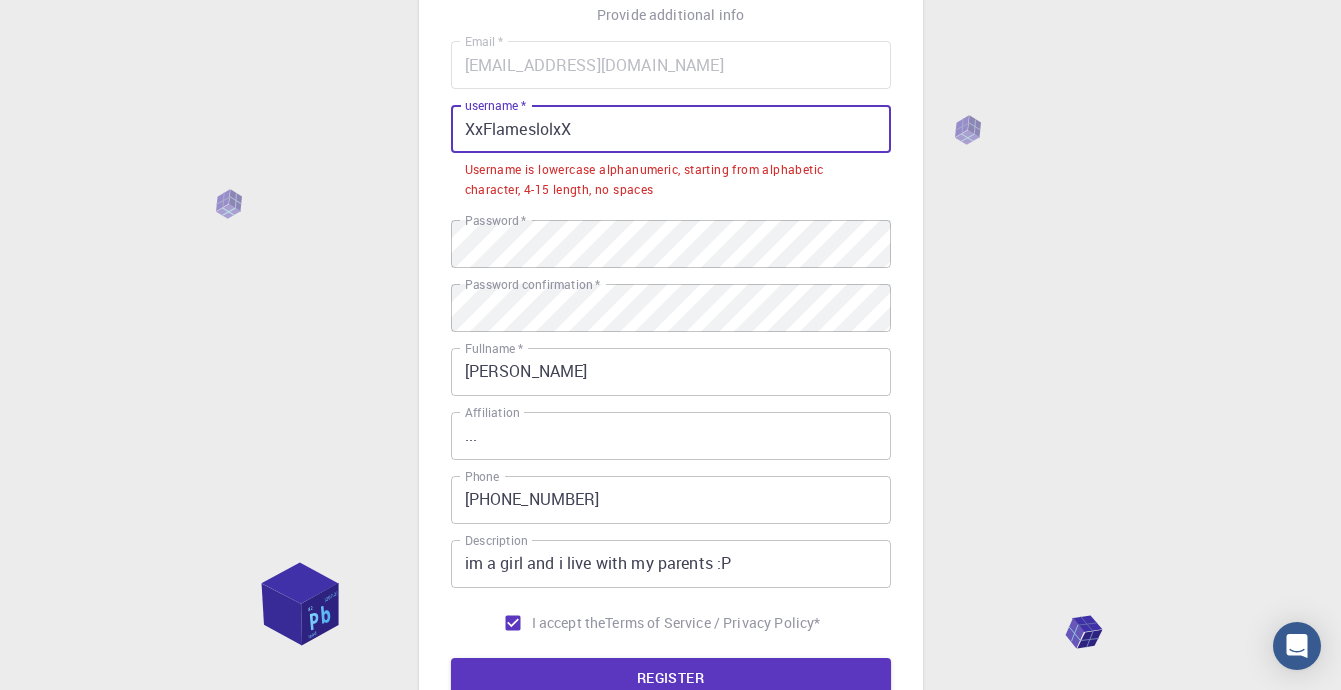 click on "XxFlameslolxX" at bounding box center [671, 129] 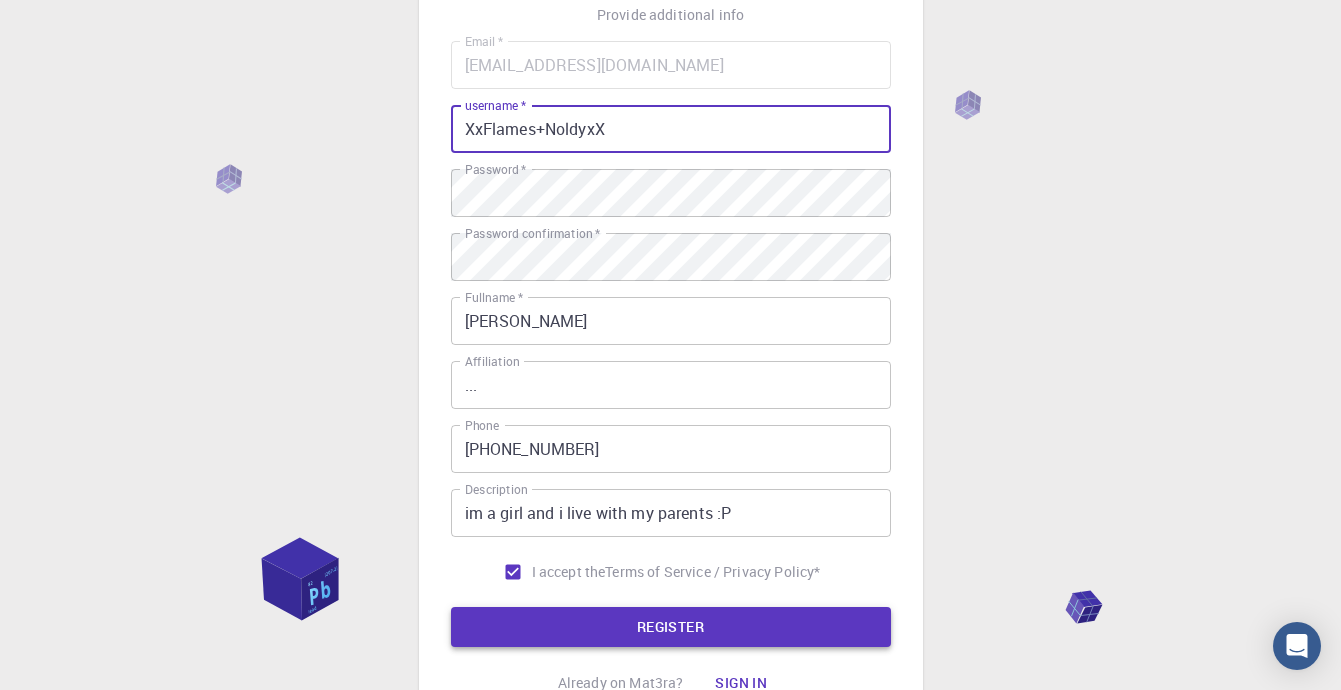 click on "REGISTER" at bounding box center [671, 627] 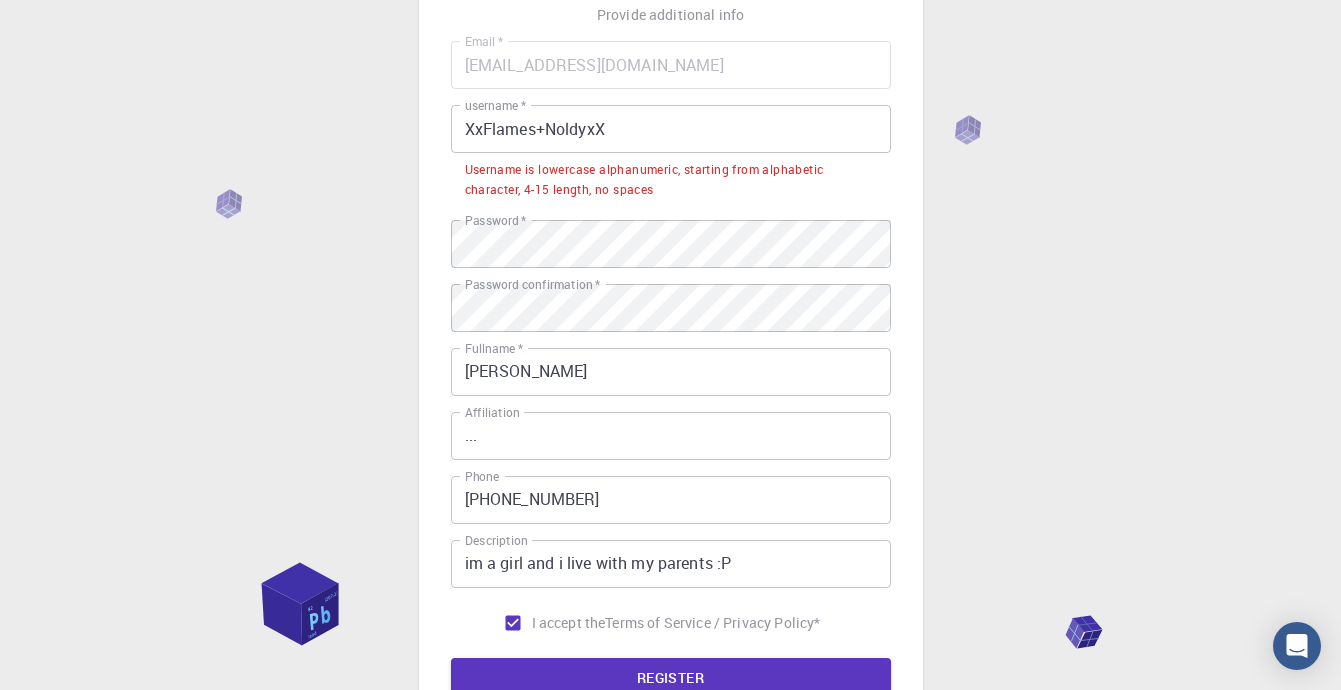 click on "XxFlames+NoldyxX" at bounding box center (671, 129) 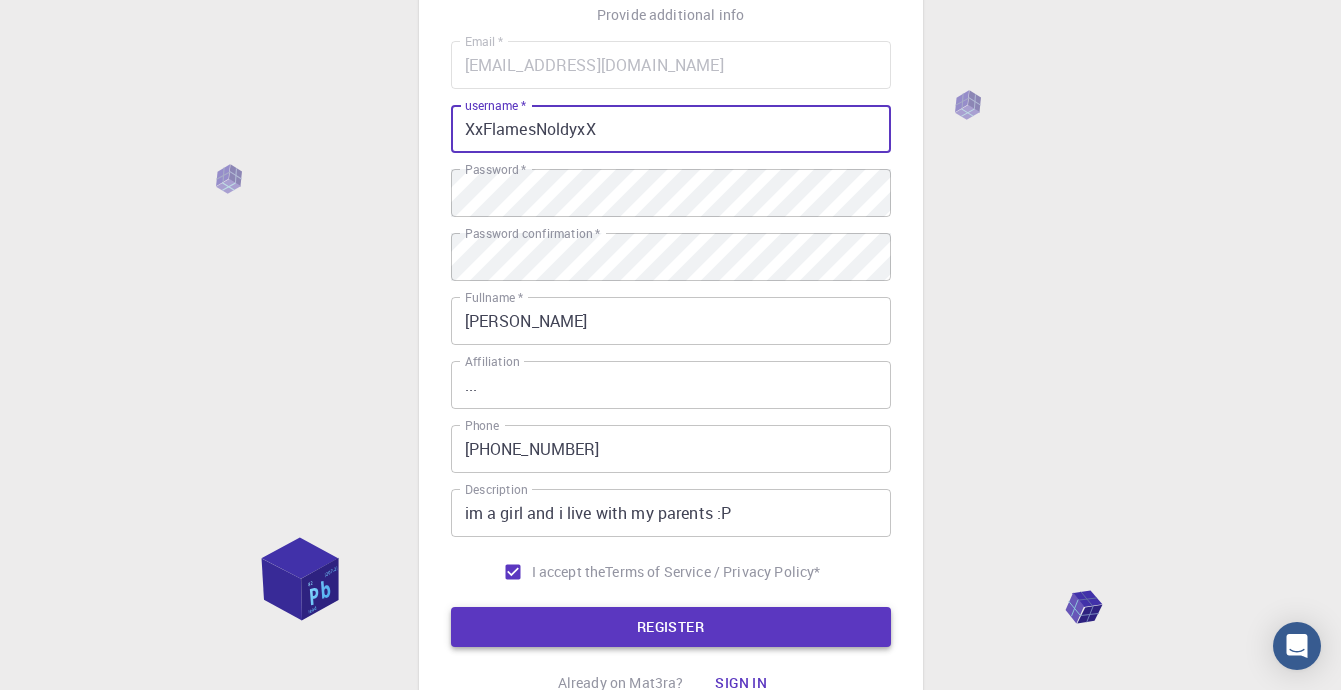 click on "REGISTER" at bounding box center [671, 627] 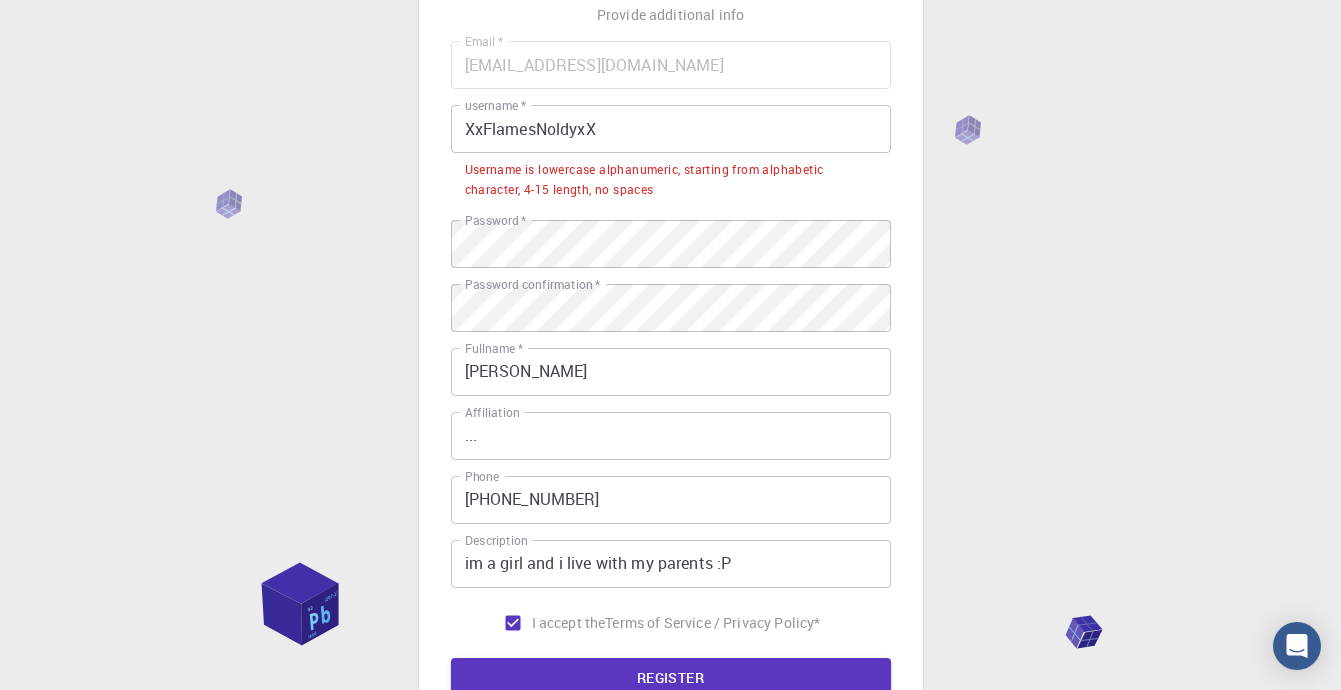 drag, startPoint x: 655, startPoint y: 136, endPoint x: 645, endPoint y: 155, distance: 21.470911 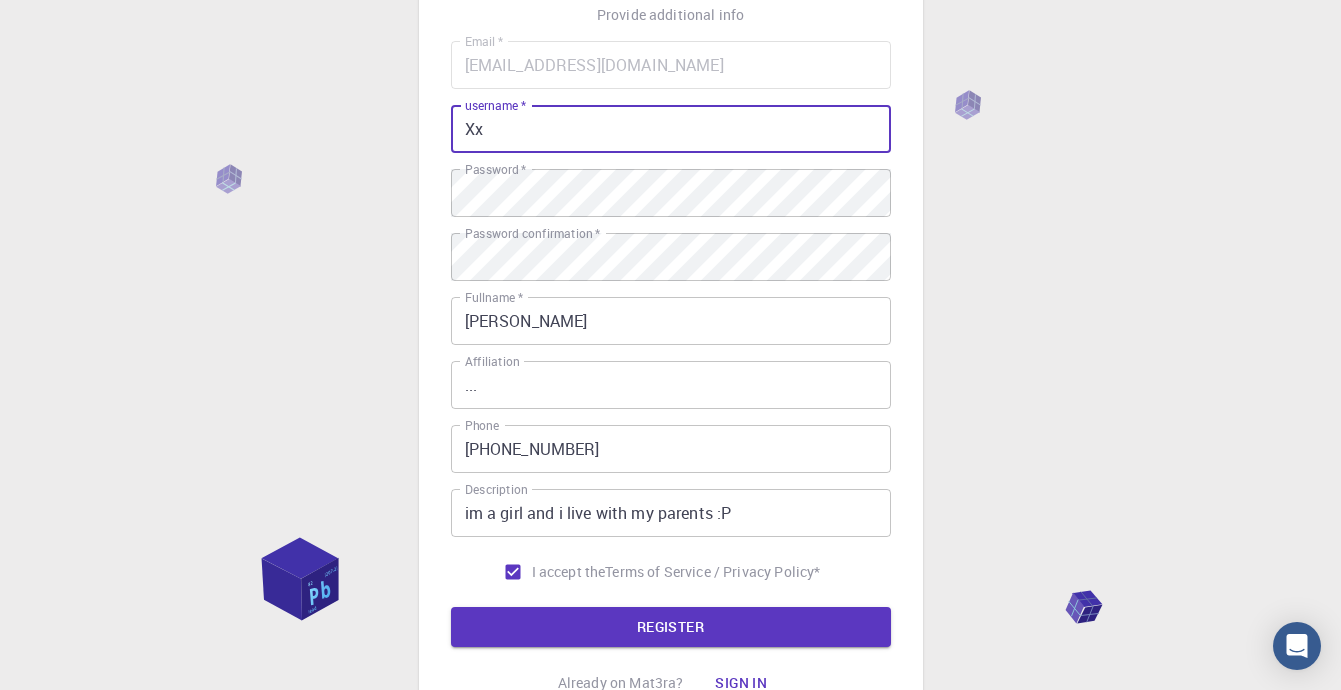 type on "X" 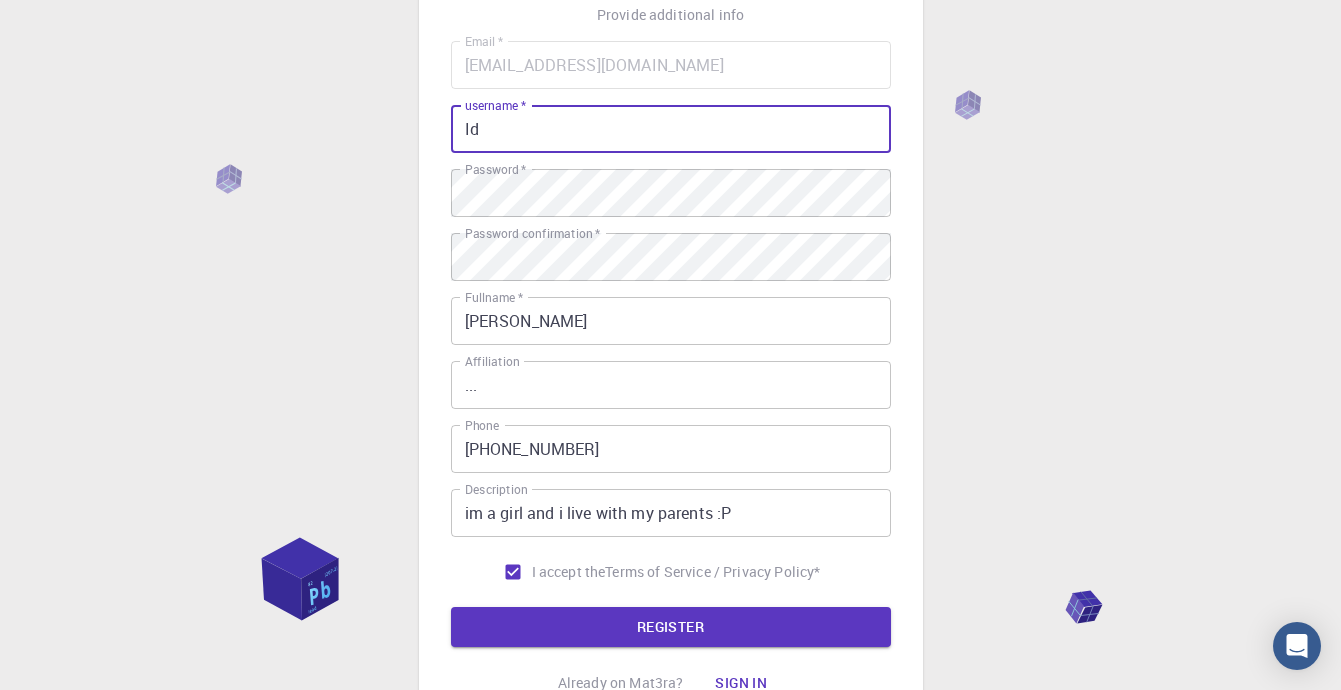 type on "I" 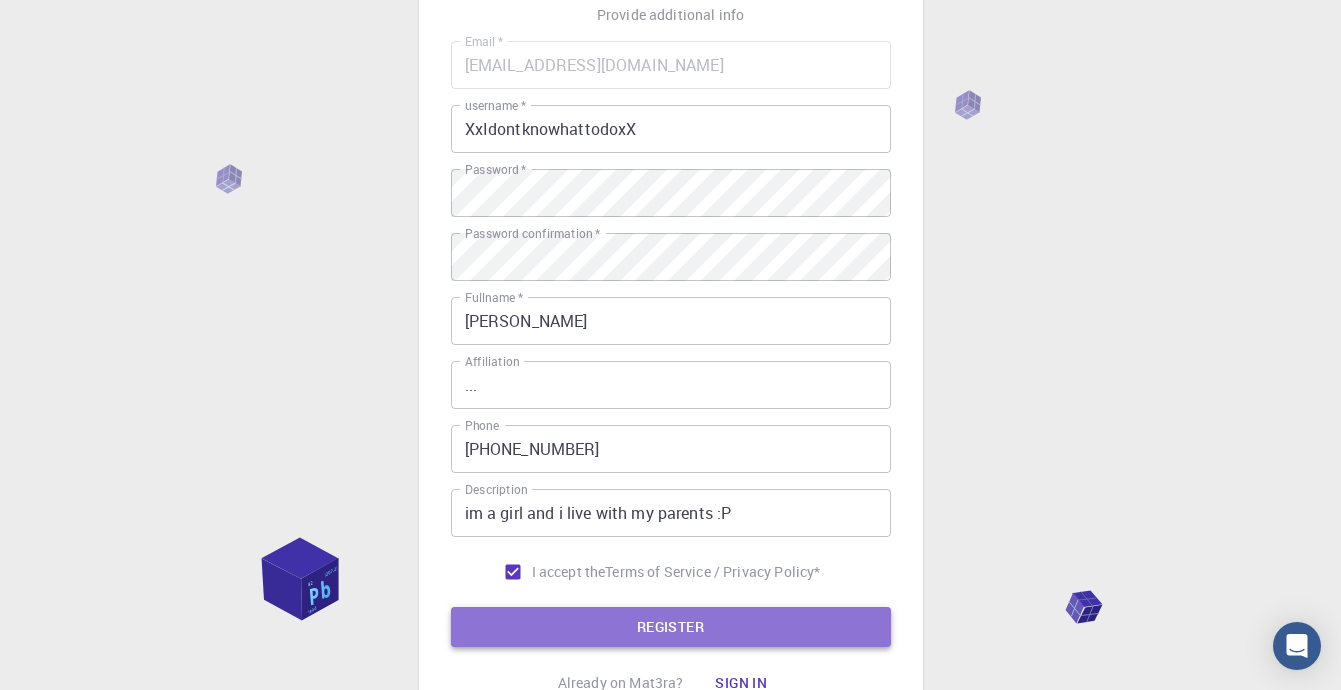 click on "REGISTER" at bounding box center (671, 627) 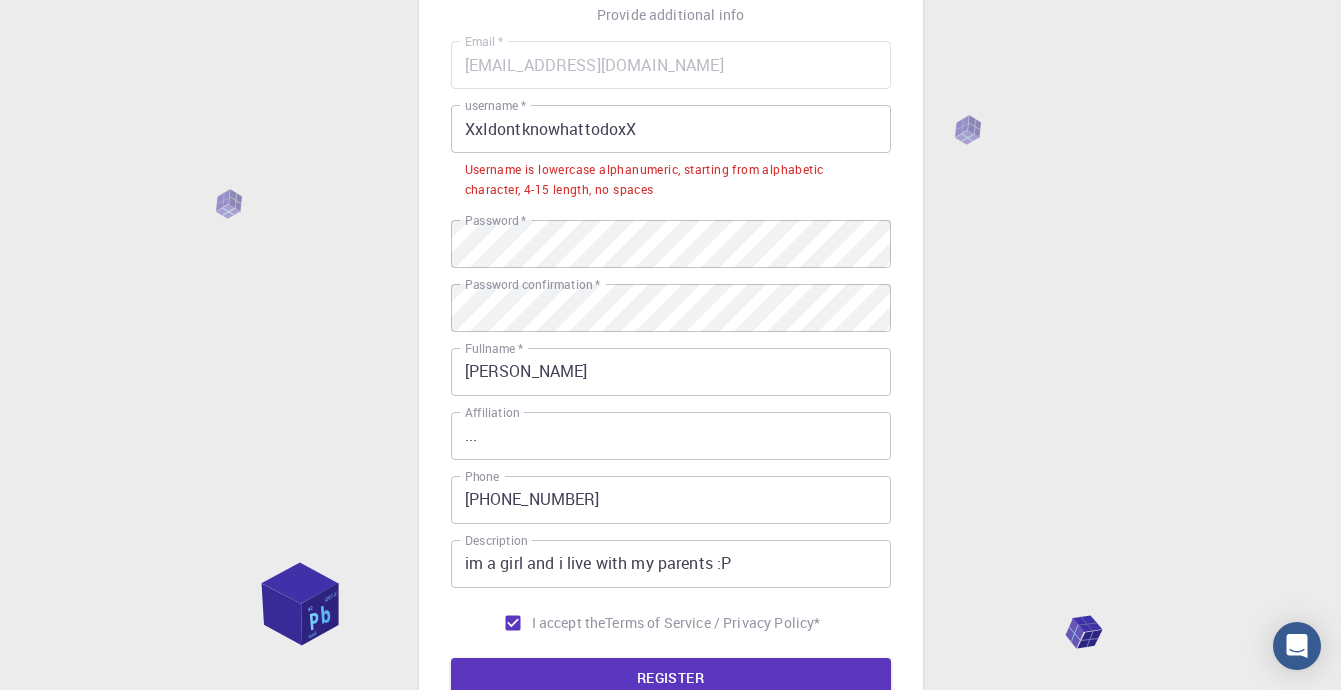 click on "XxIdontknowhattodoxX" at bounding box center (671, 129) 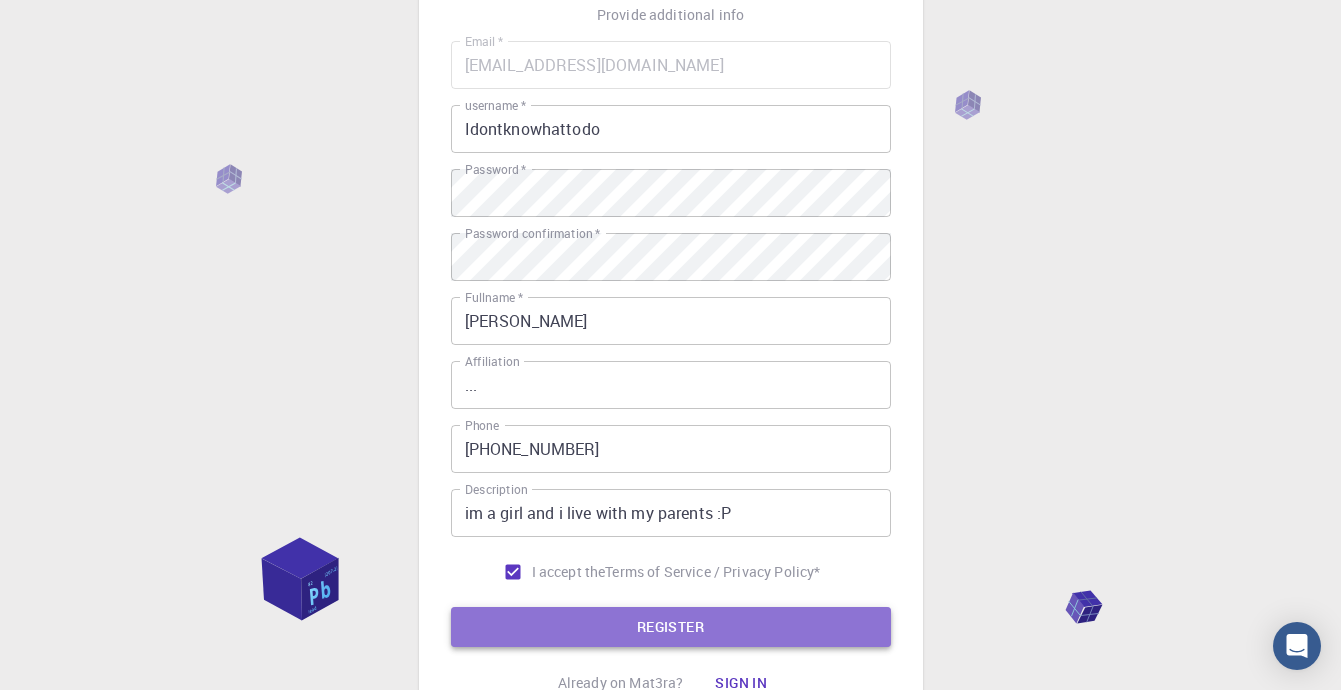 click on "REGISTER" at bounding box center [671, 627] 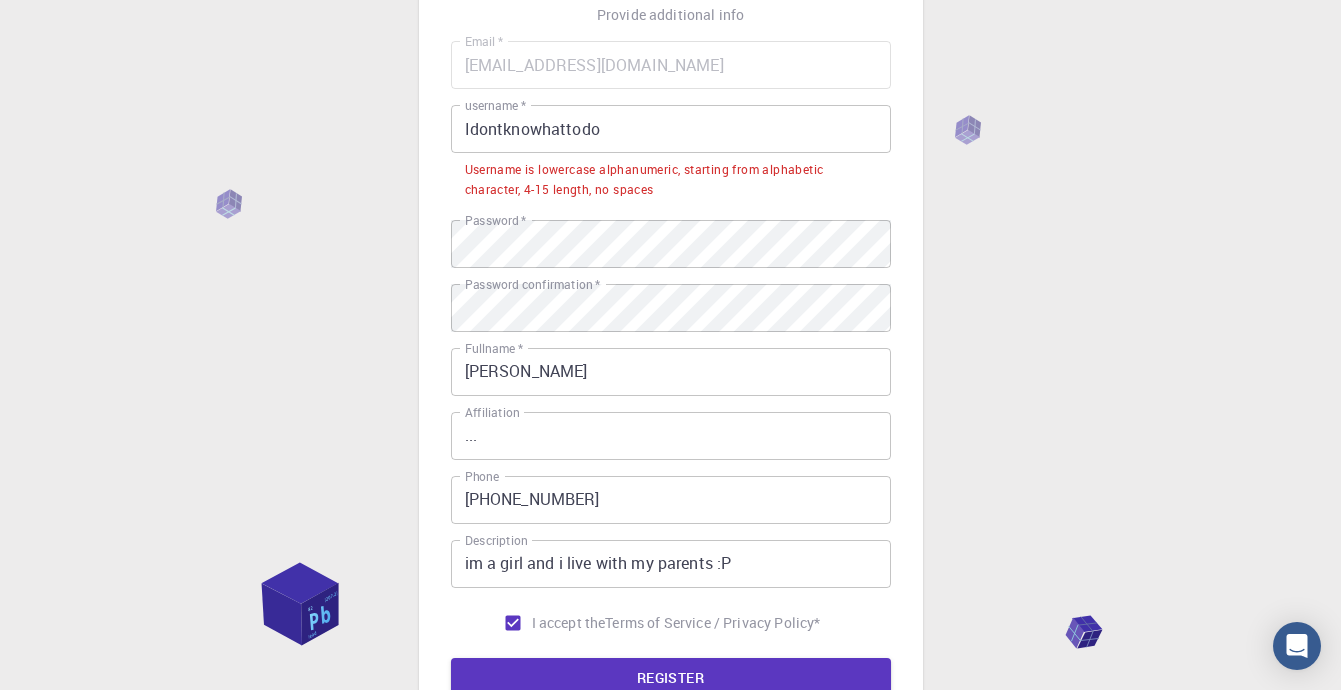 click on "Idontknowhattodo" at bounding box center [671, 129] 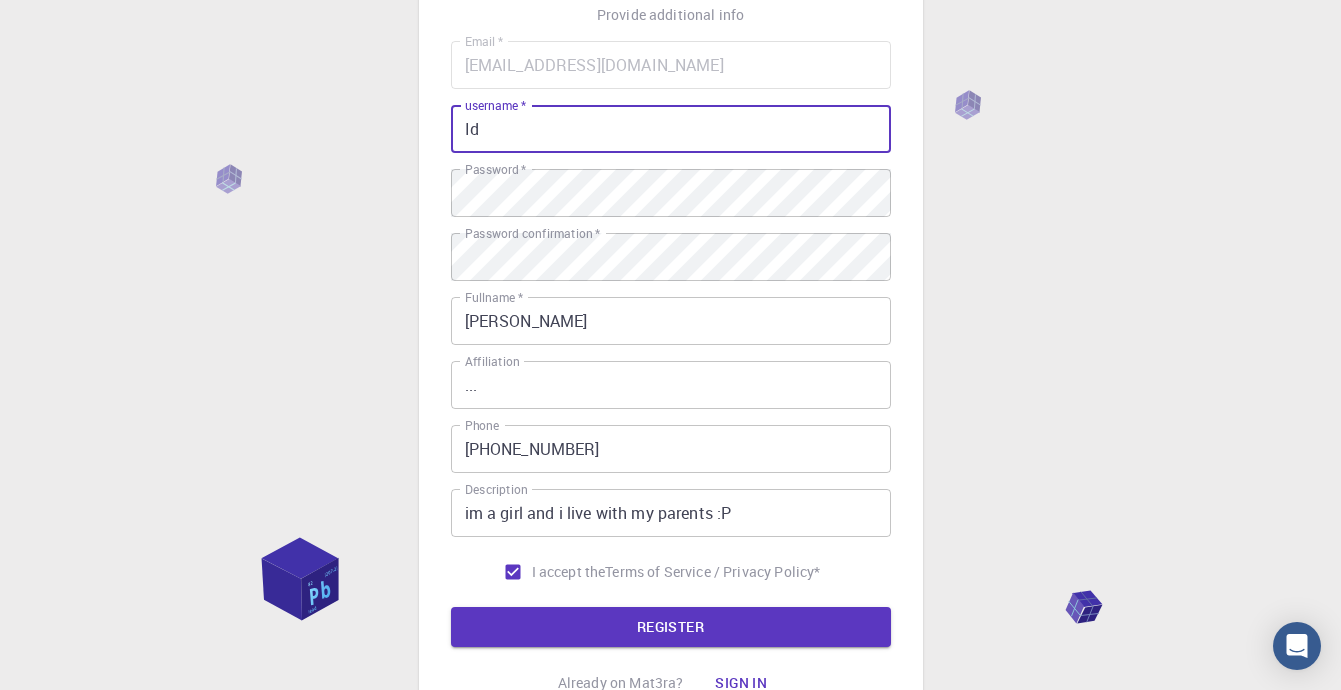 type on "I" 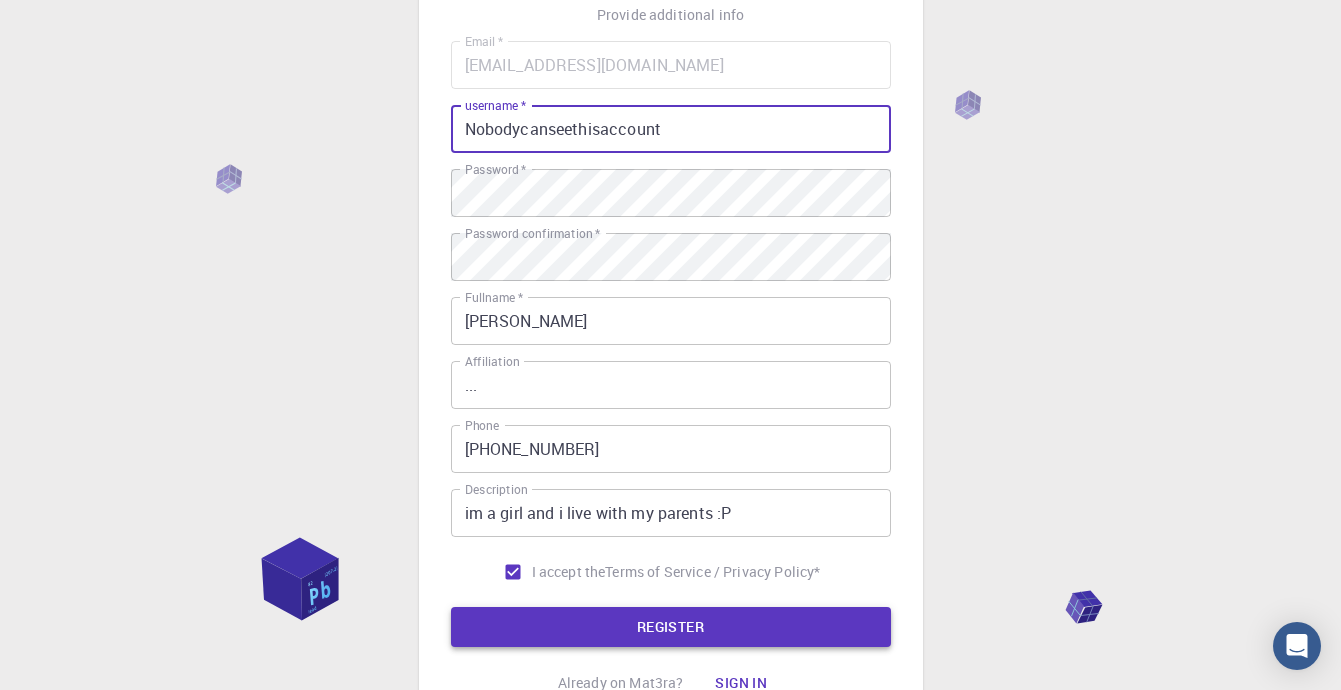 click on "REGISTER" at bounding box center [671, 627] 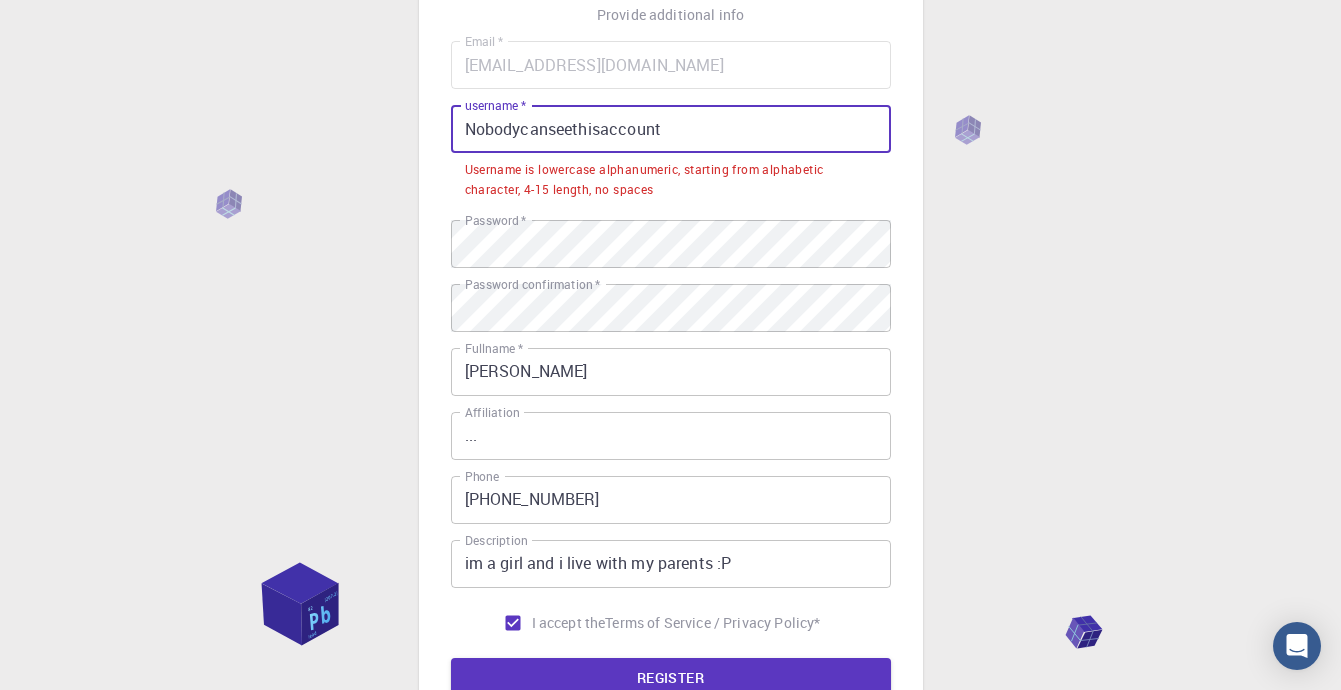 click on "Nobodycanseethisaccount" at bounding box center [671, 129] 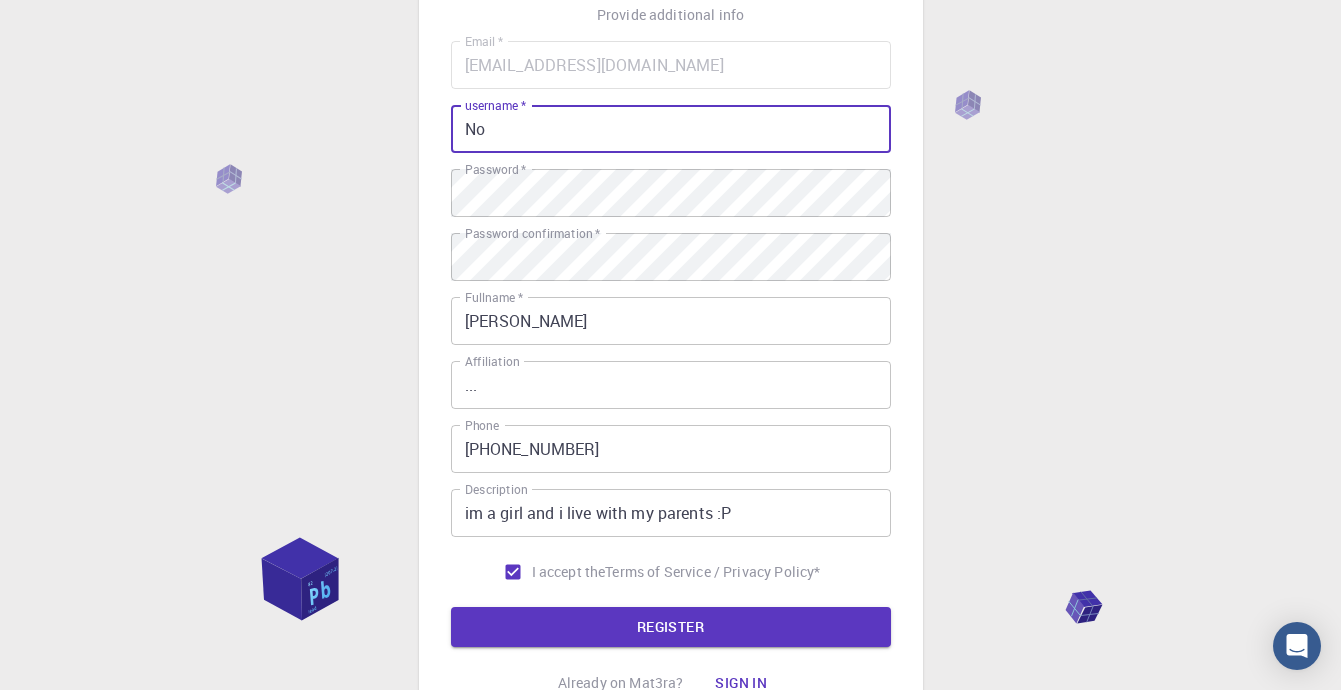type on "N" 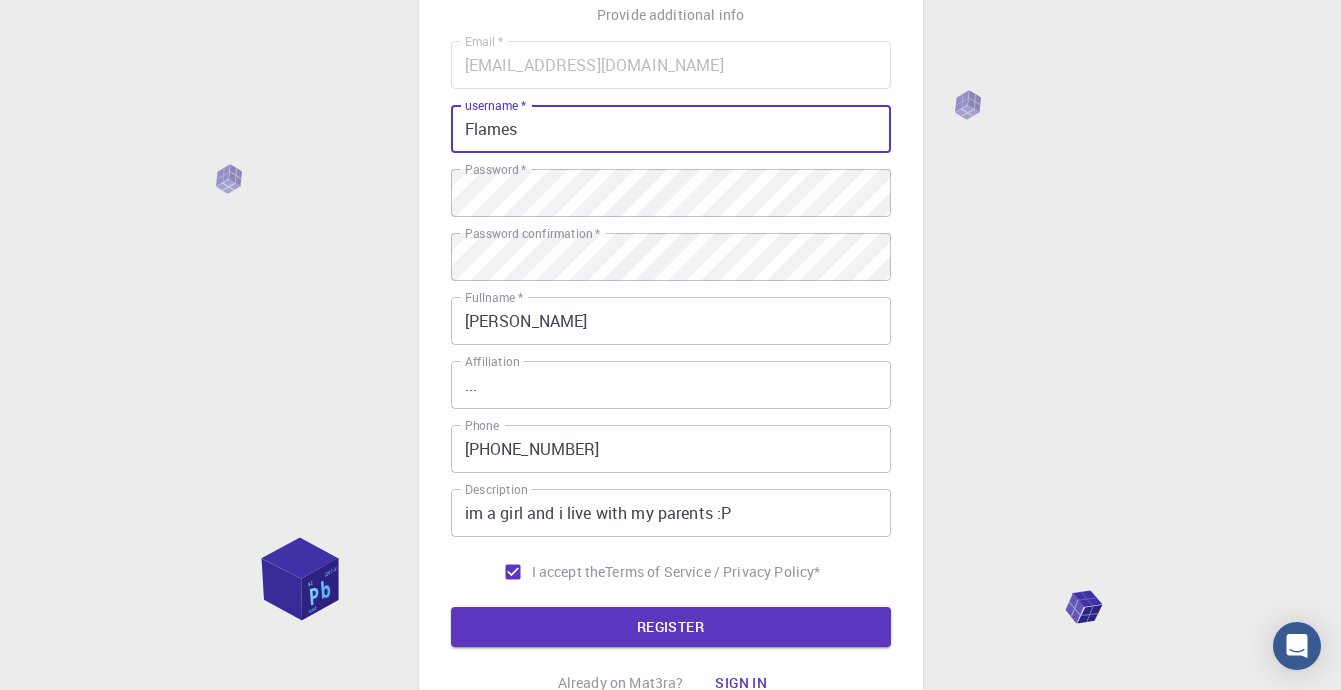 click on "Flames" at bounding box center [671, 129] 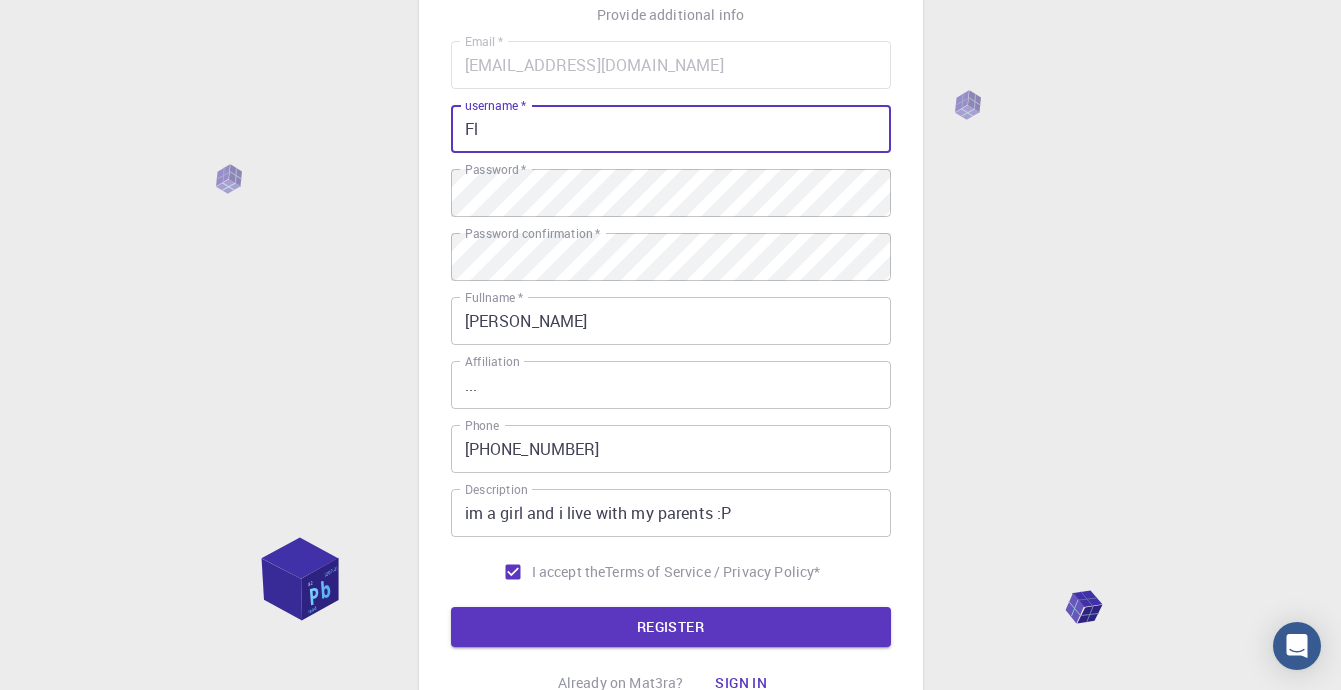 type on "F" 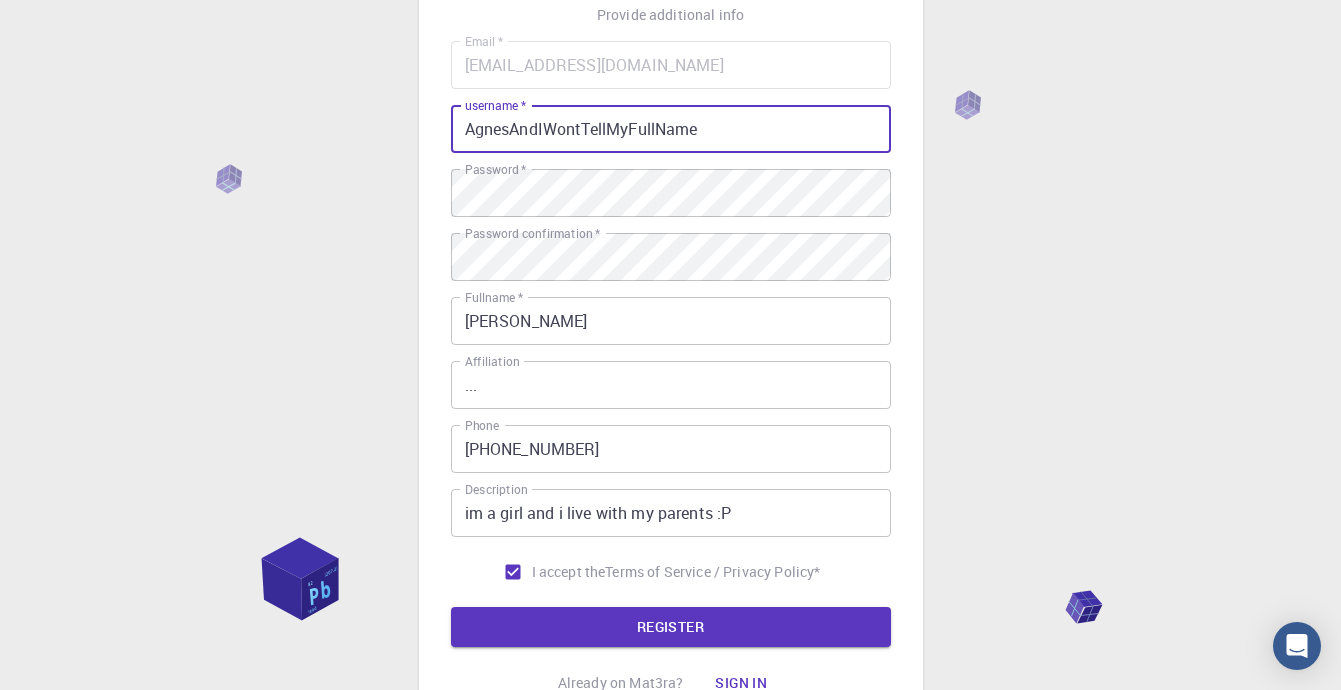 click on "REGISTER" at bounding box center (671, 627) 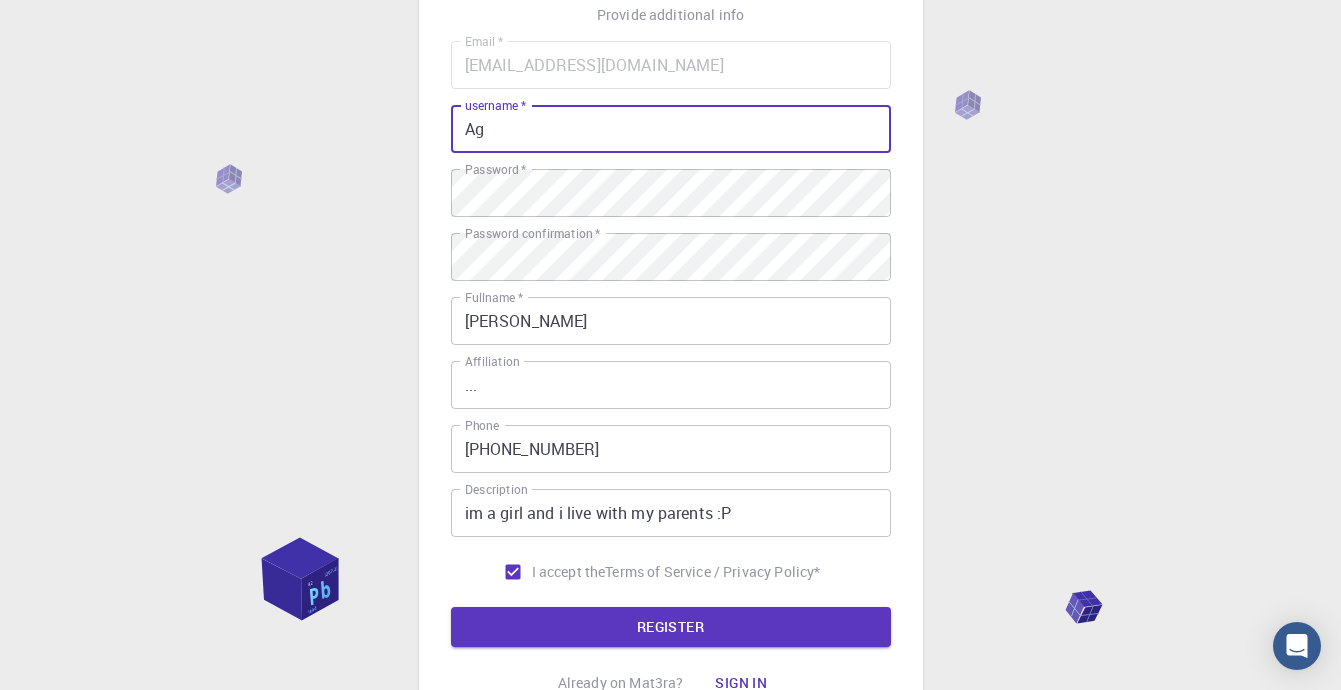 type on "A" 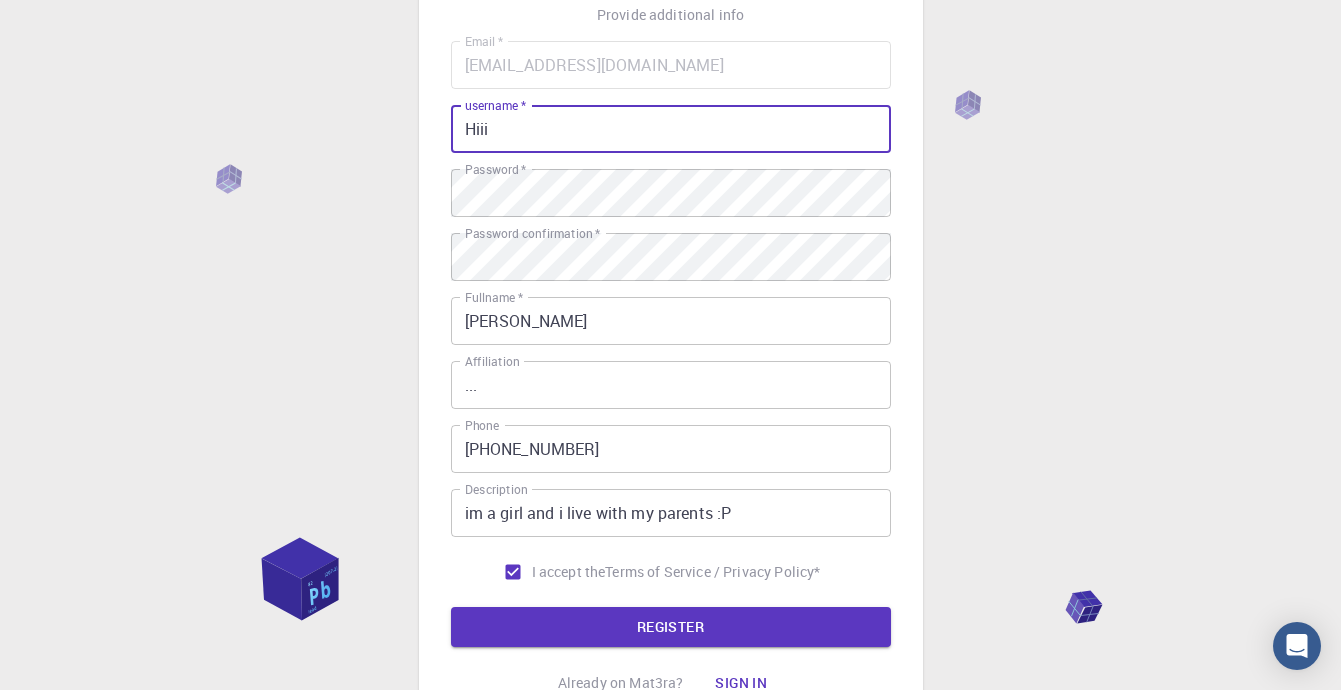click on "REGISTER" at bounding box center (671, 627) 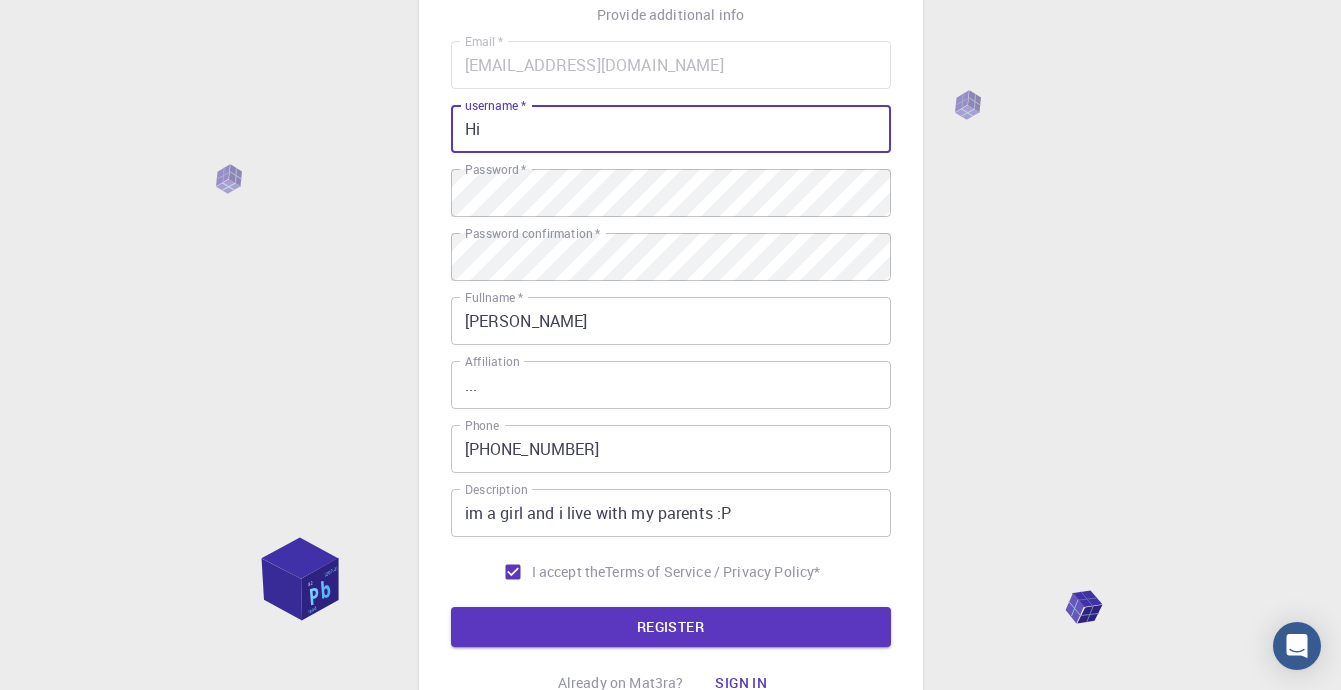type on "H" 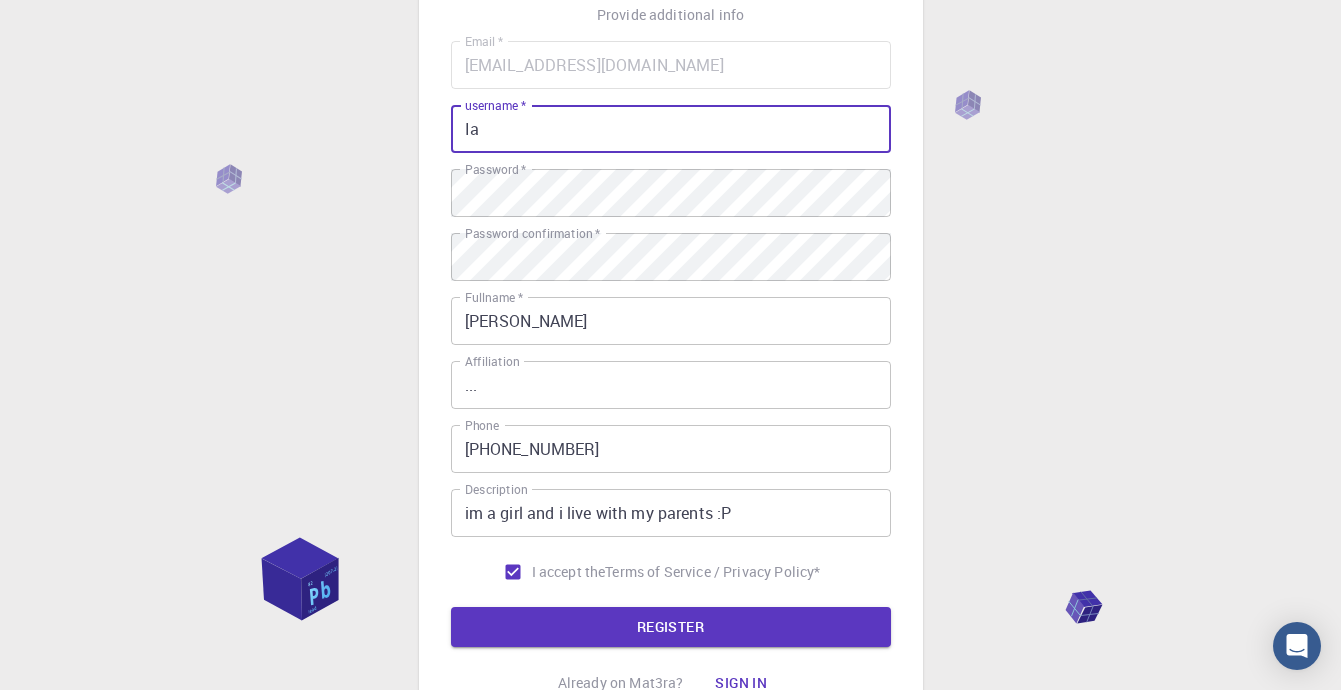 type on "I" 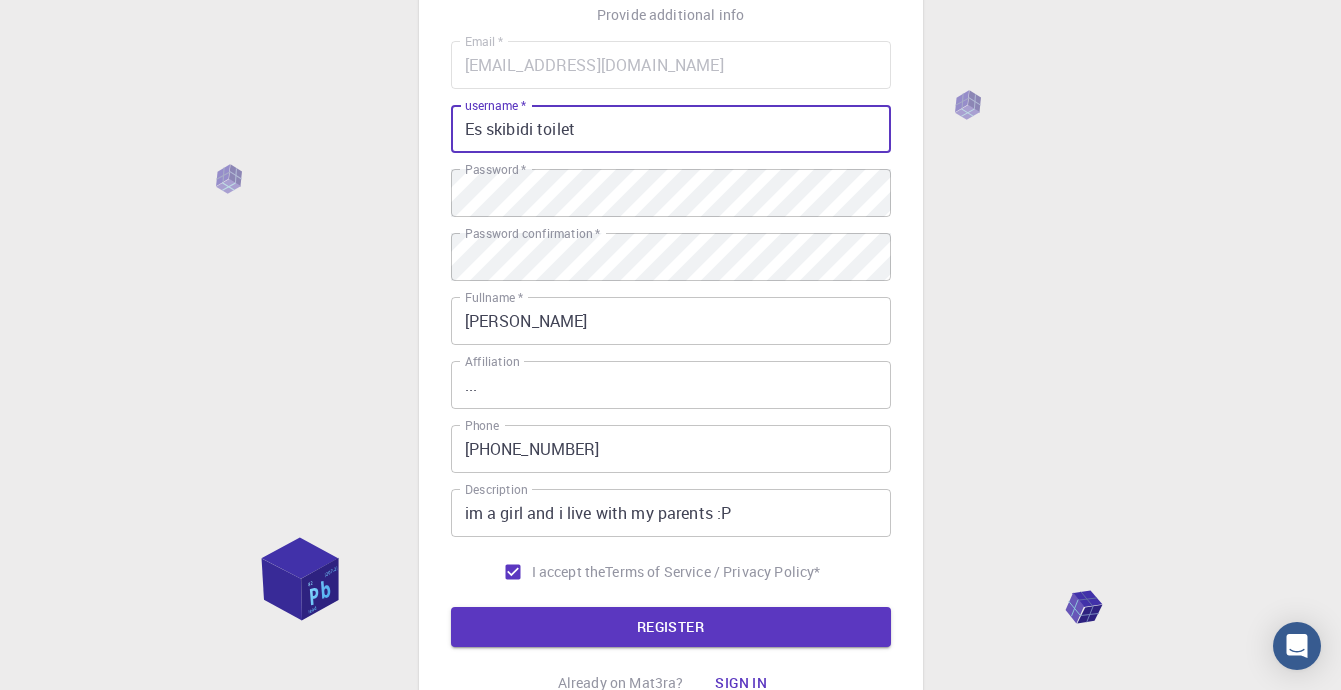 click on "REGISTER" at bounding box center (671, 627) 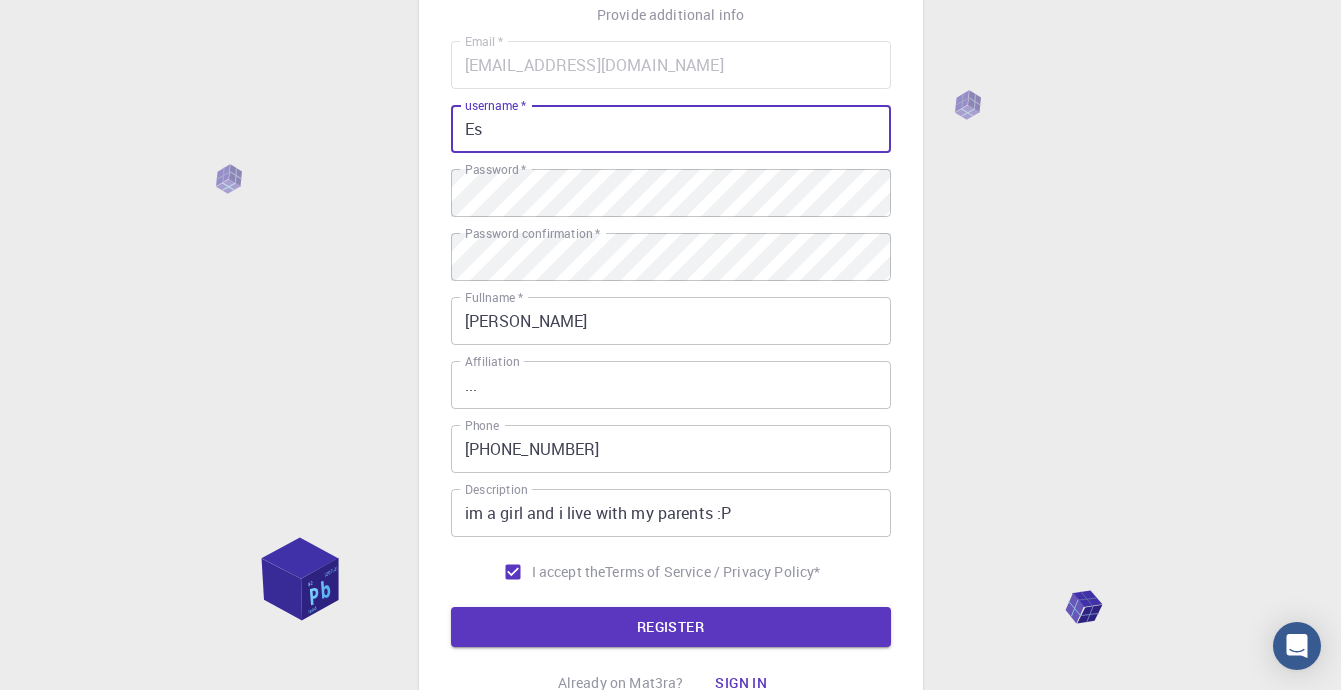 type on "E" 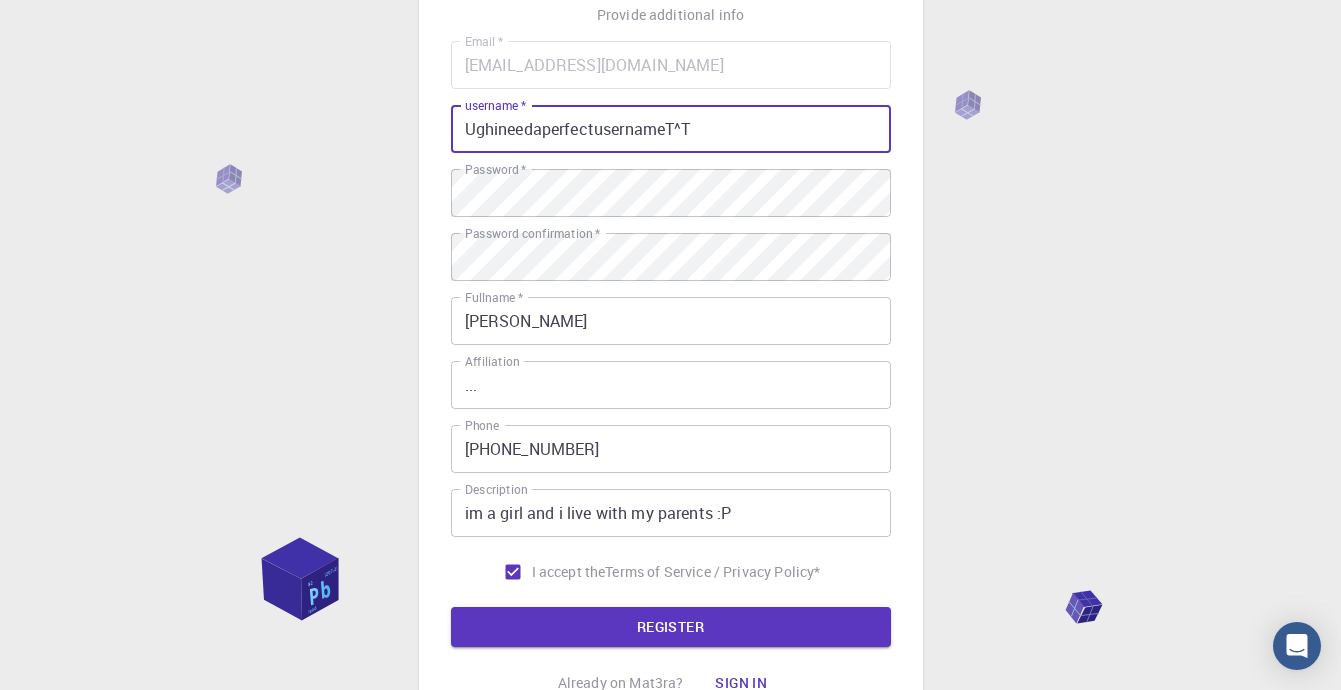 click on "REGISTER" at bounding box center (671, 627) 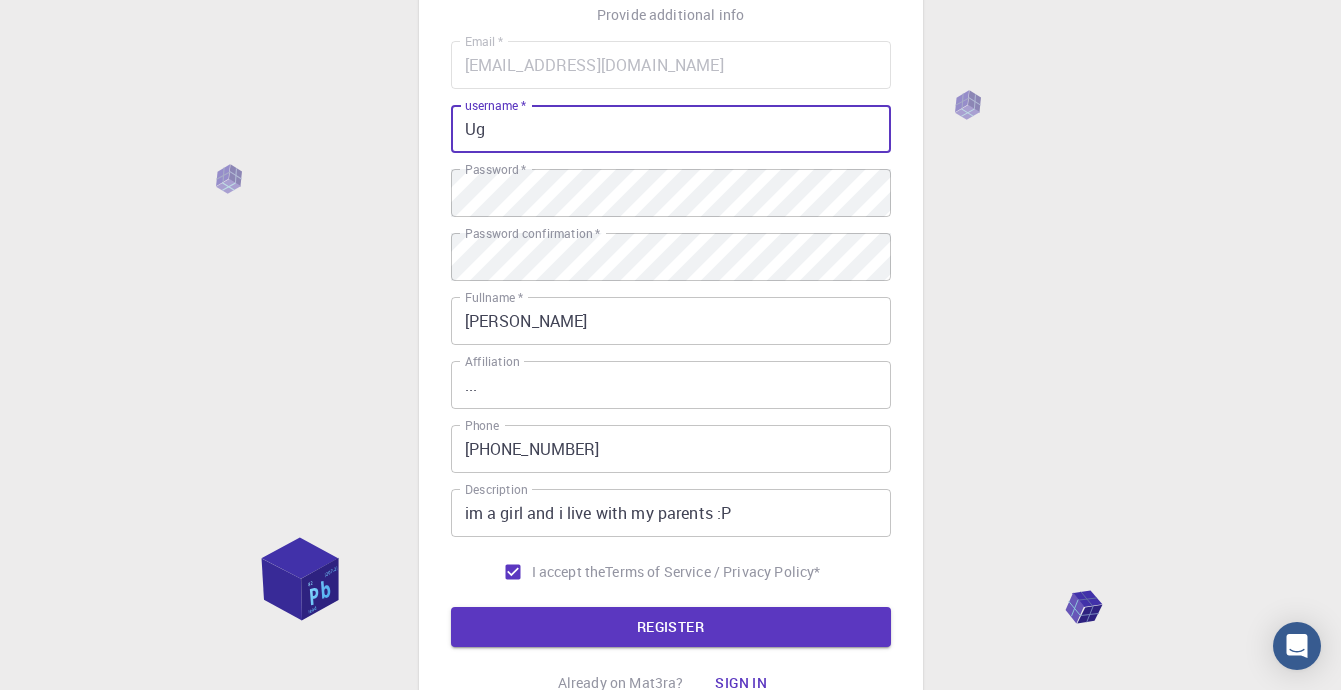 type on "U" 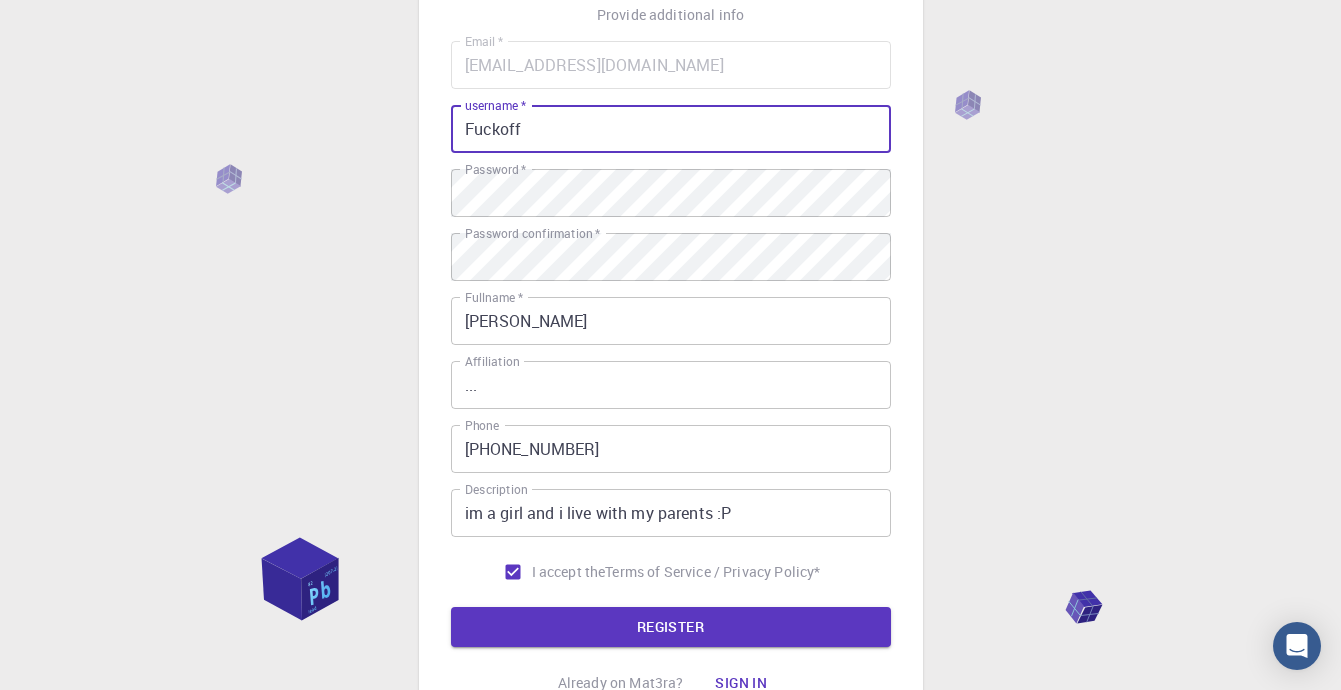 click on "REGISTER" at bounding box center [671, 627] 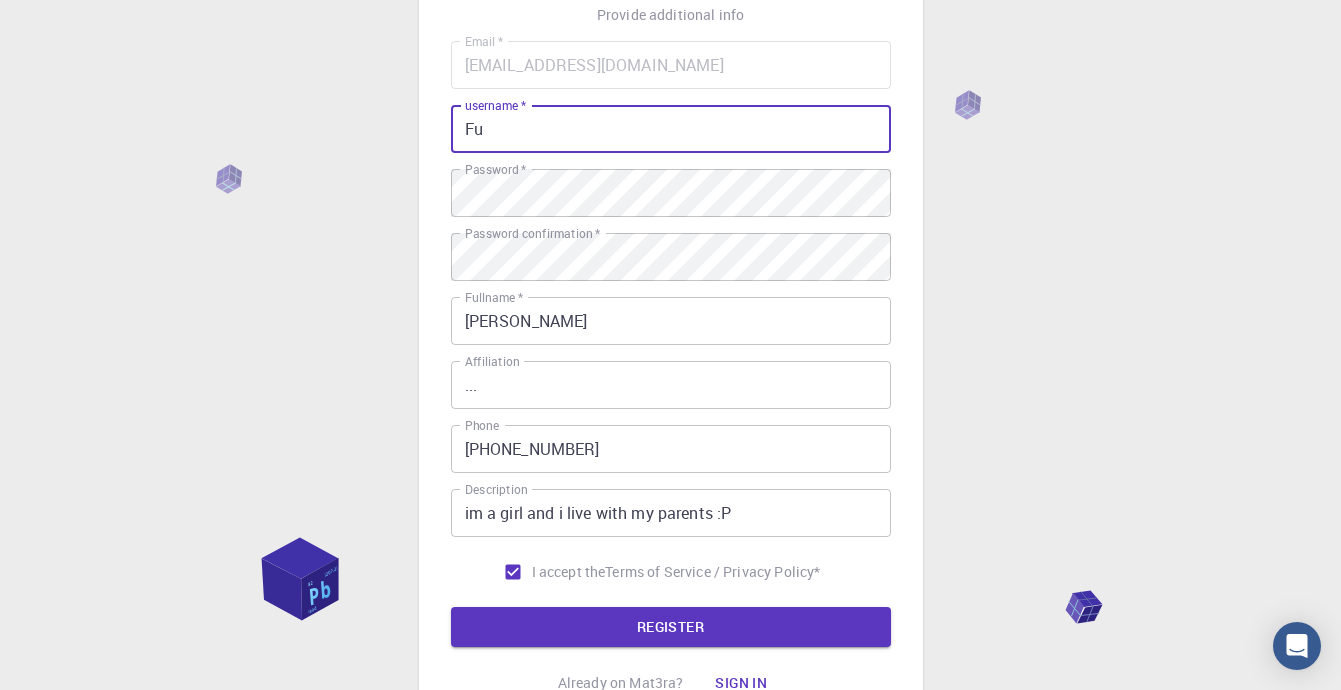 type on "F" 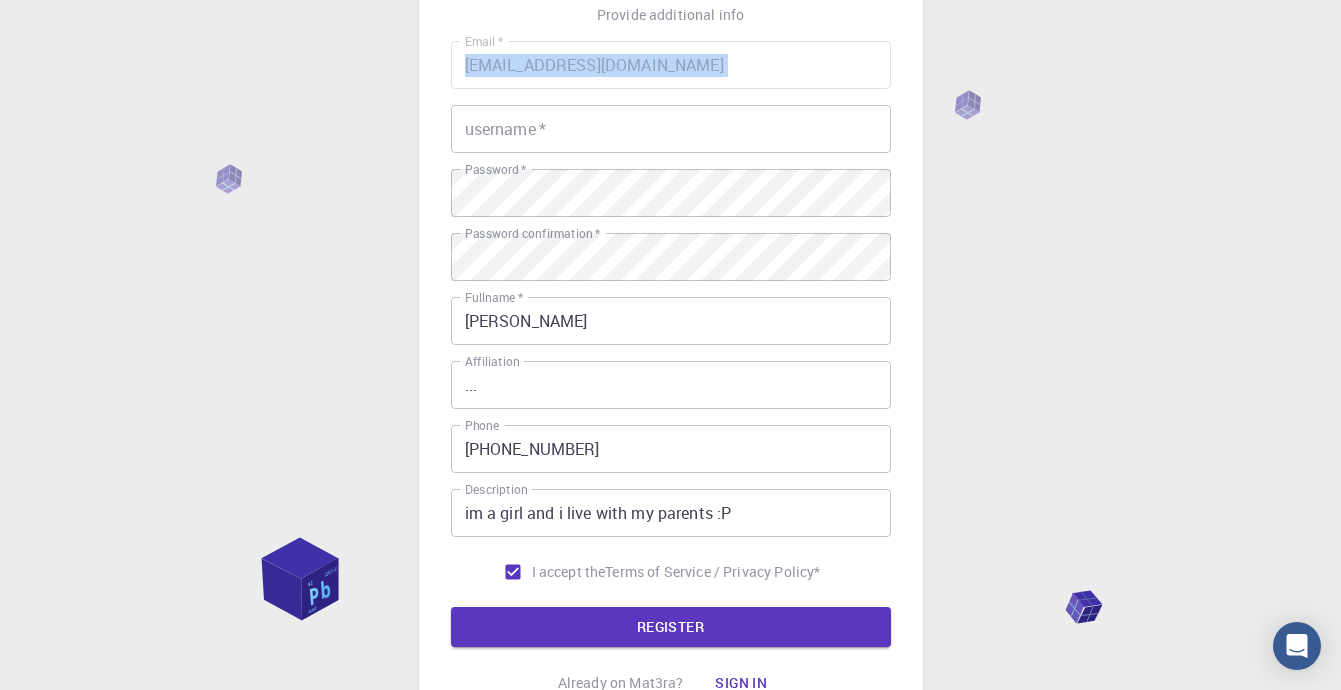 click on "Email   * [EMAIL_ADDRESS][DOMAIN_NAME] Email   * username   * username   * Password   * Password   * Password confirmation   * Password confirmation   * Fullname   * [PERSON_NAME] Fullname   * Affiliation ... Affiliation Phone [PHONE_NUMBER] Phone Description im a girl and i live with my parents :P Description I accept the  Terms of Service / Privacy Policy  *" at bounding box center (671, 316) 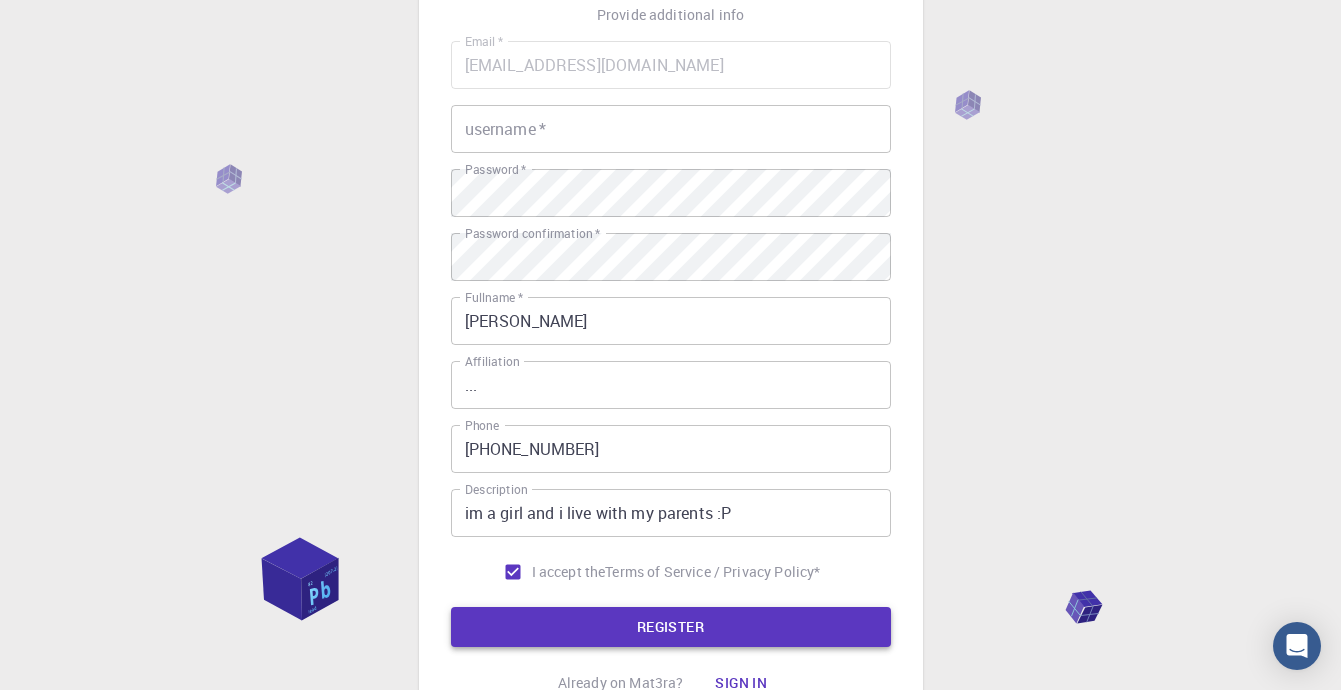 click on "REGISTER" at bounding box center (671, 627) 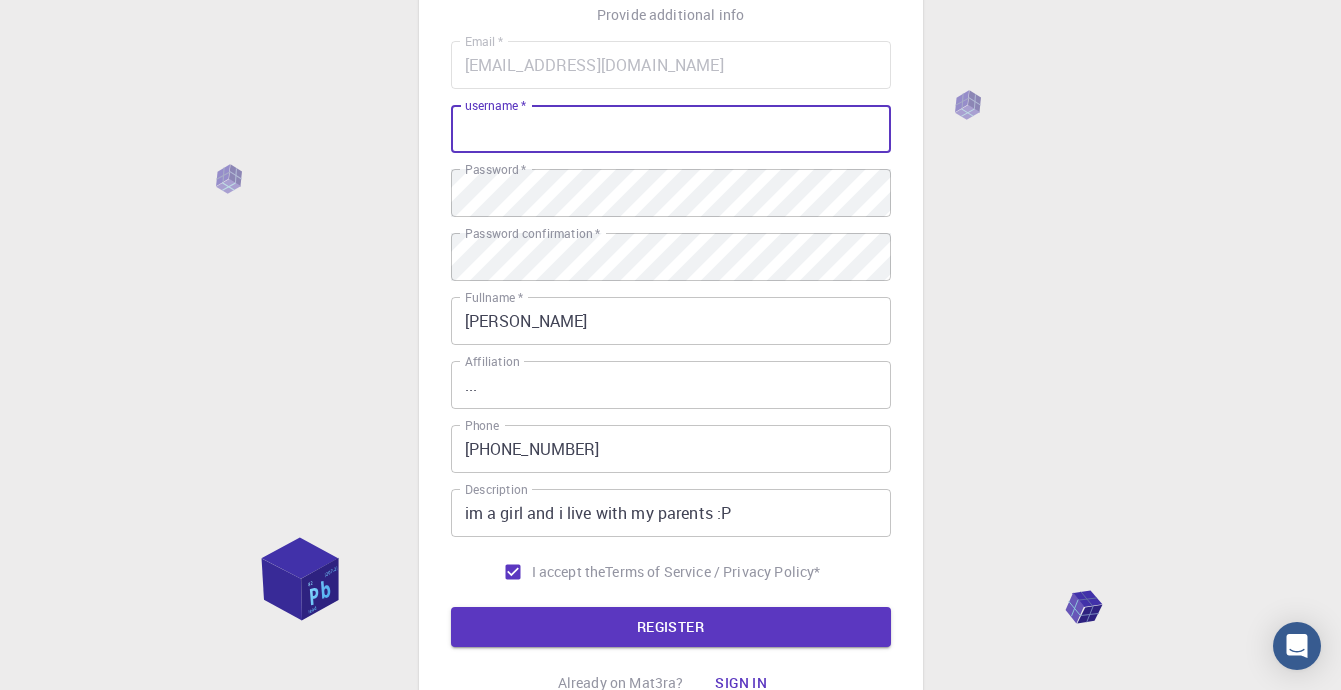 click on "username   *" at bounding box center [671, 129] 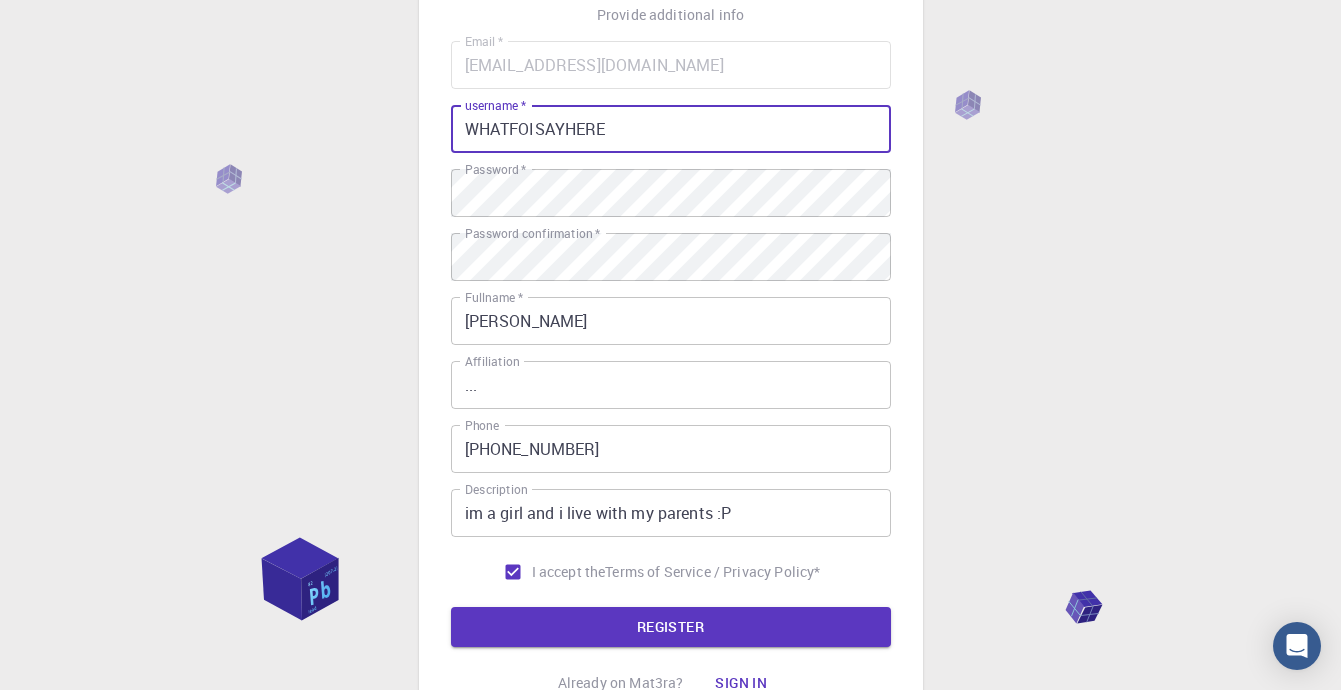 click on "REGISTER" at bounding box center [671, 627] 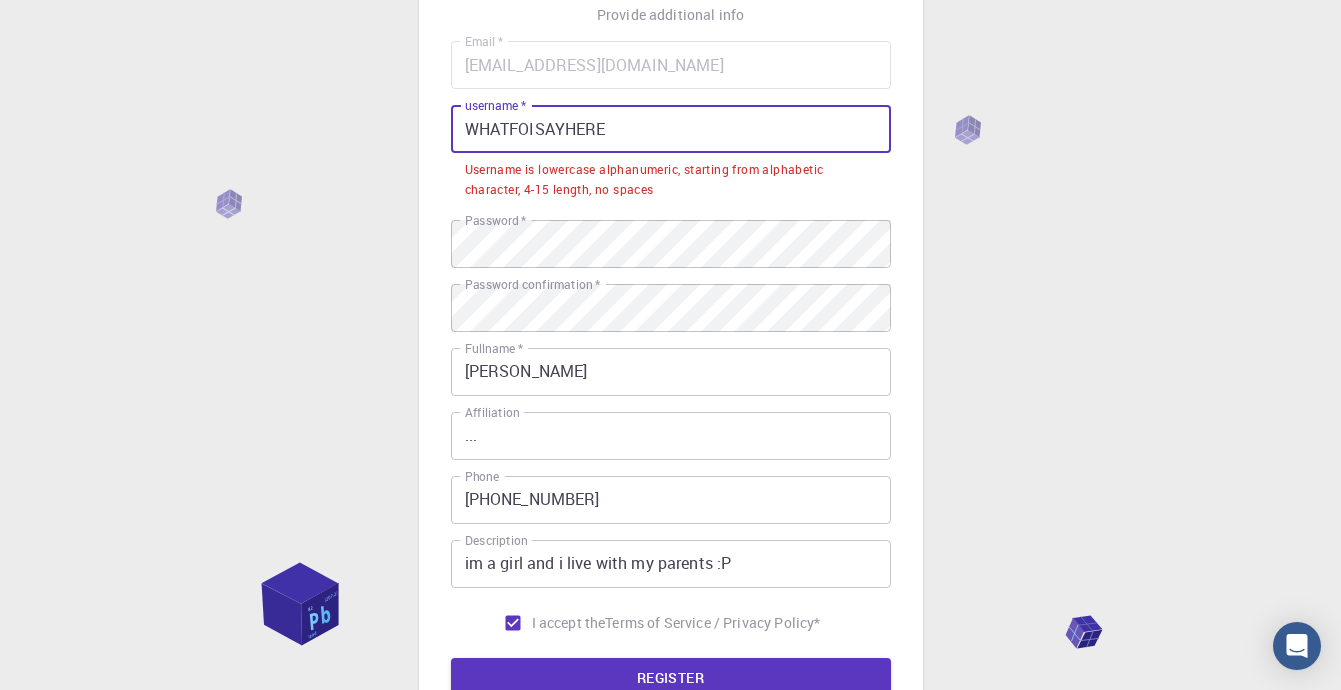 click on "WHATFOISAYHERE" at bounding box center [671, 129] 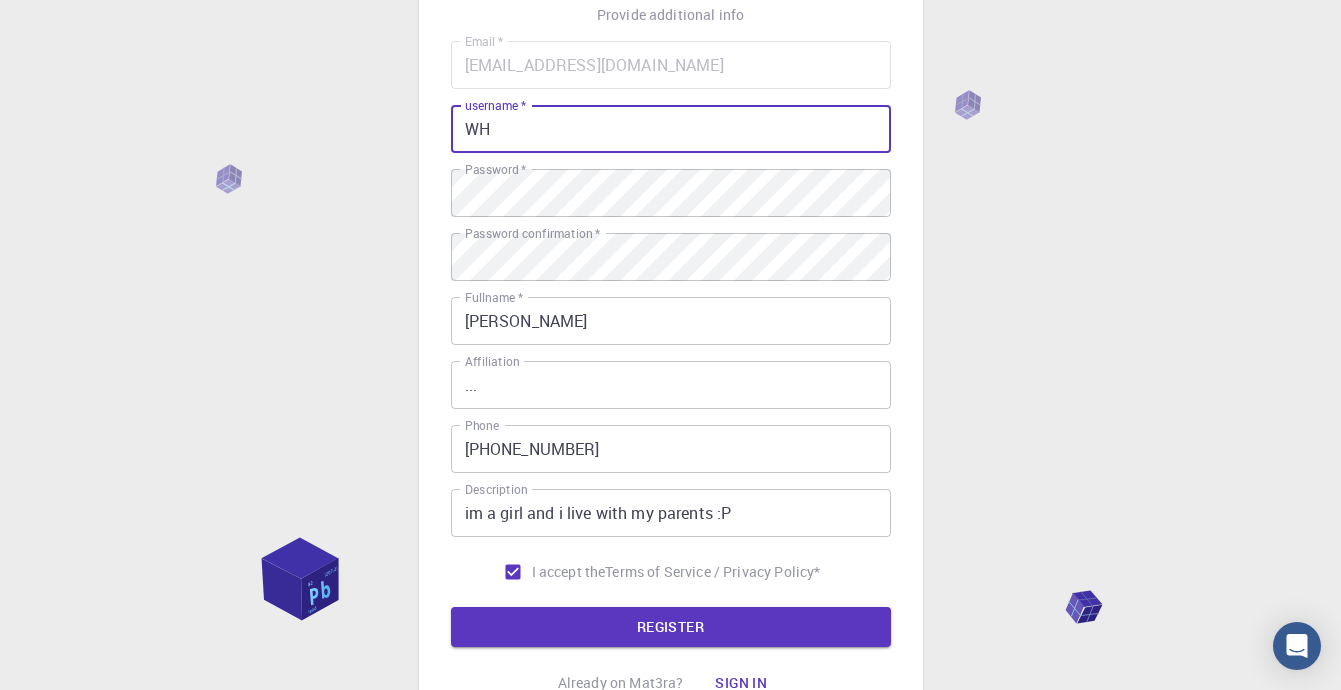 type on "W" 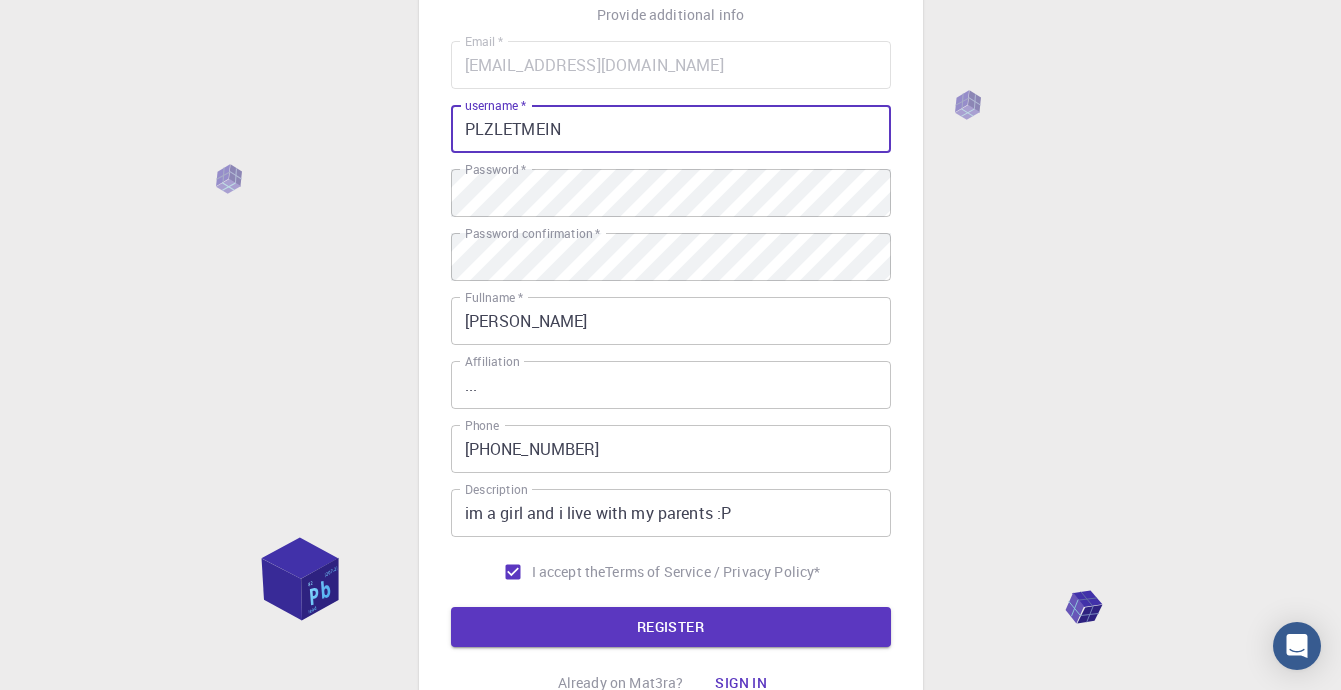 click on "REGISTER" at bounding box center (671, 627) 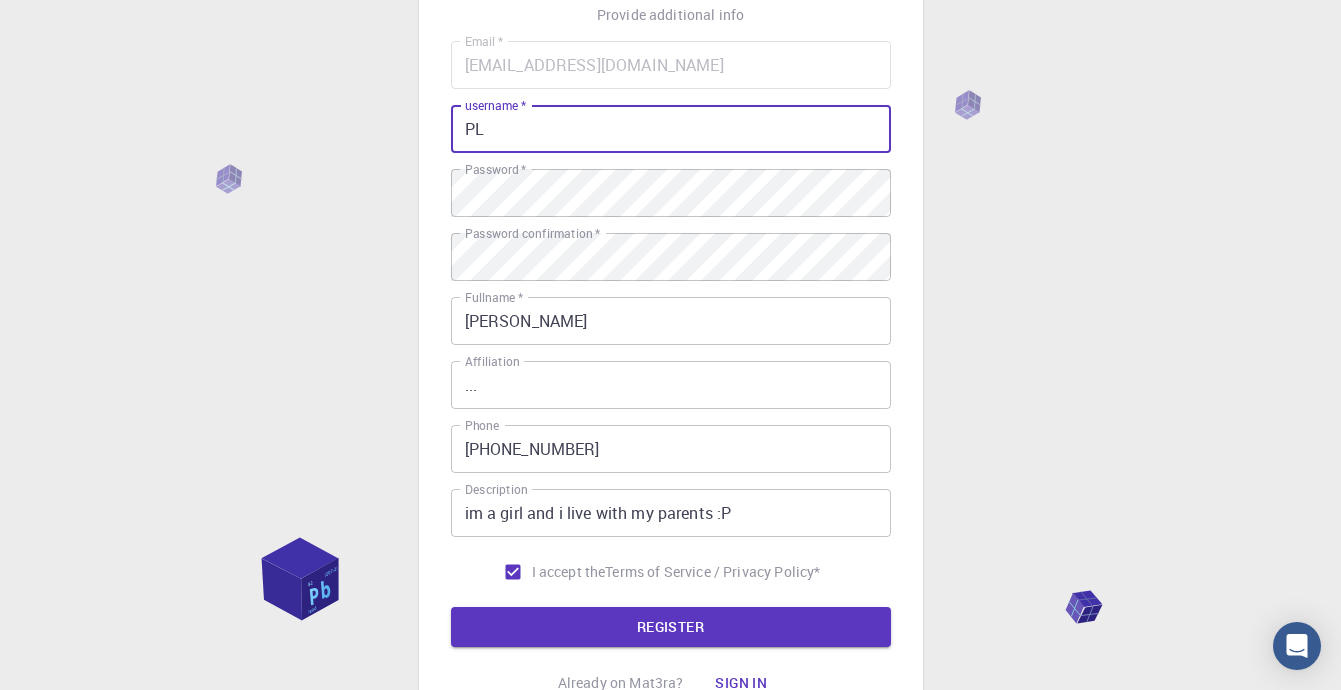 type on "P" 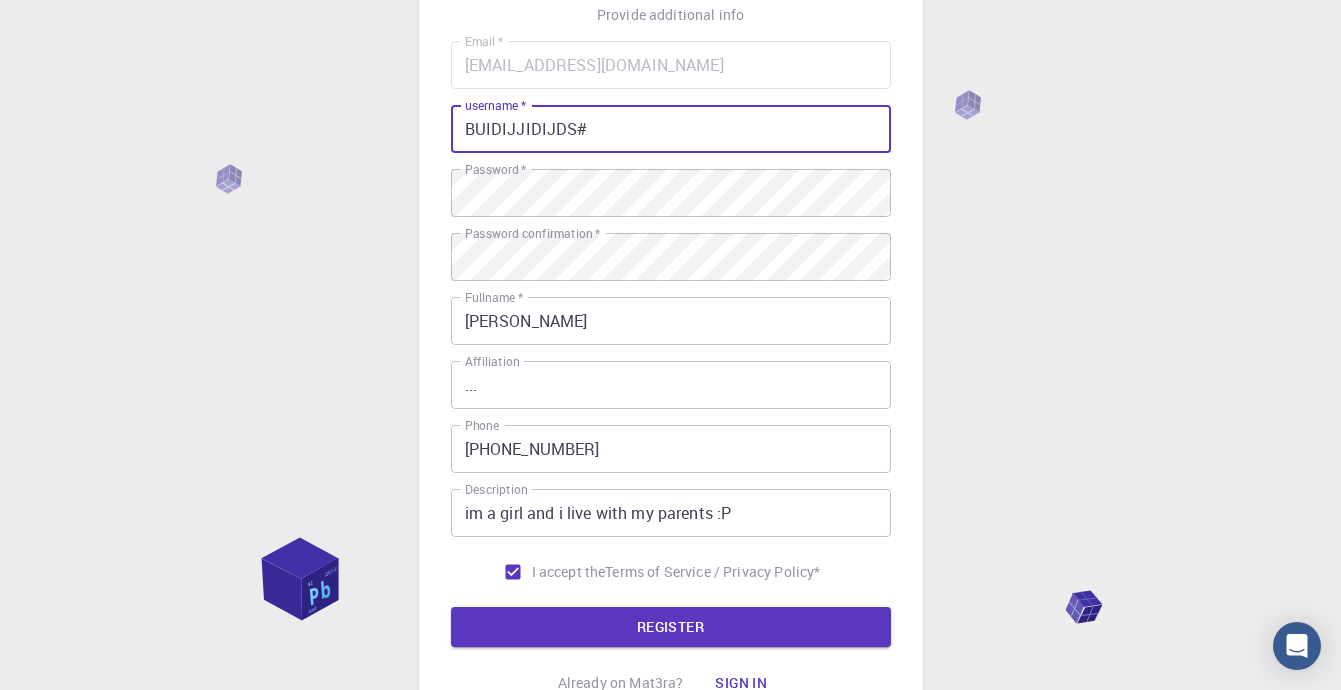 click on "REGISTER" at bounding box center [671, 627] 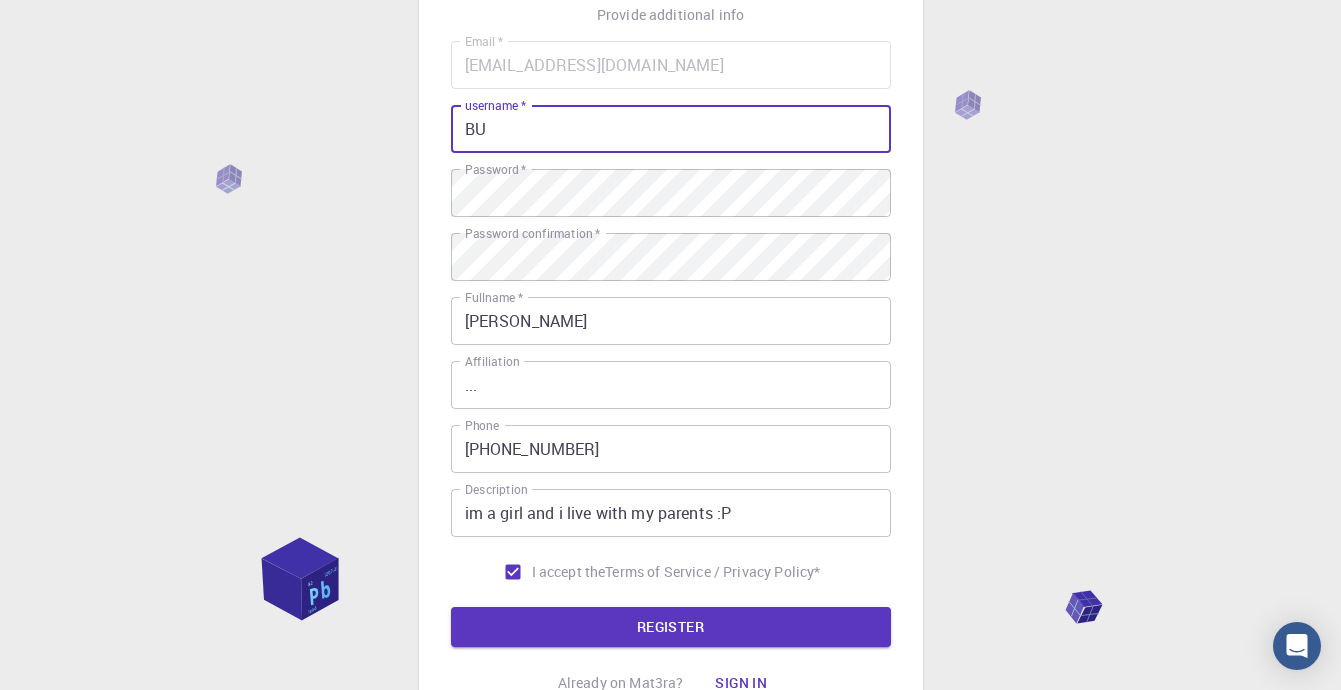 type on "B" 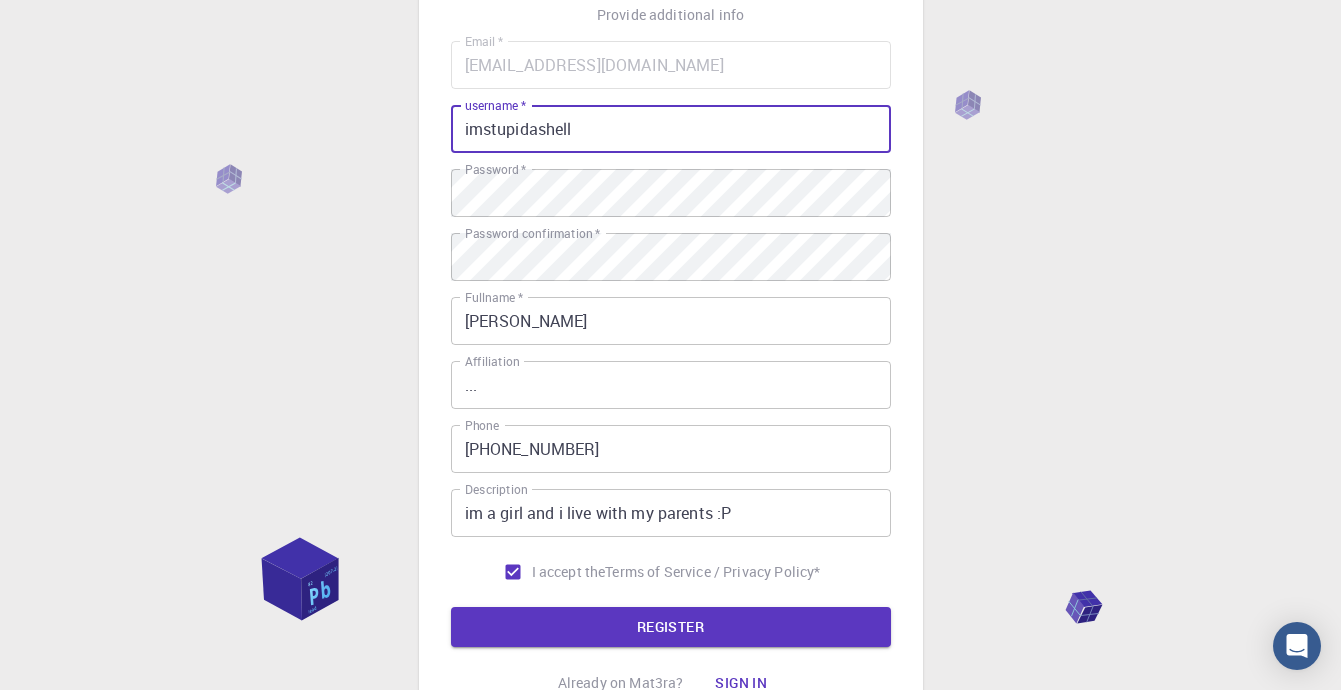 type on "imstupidashell" 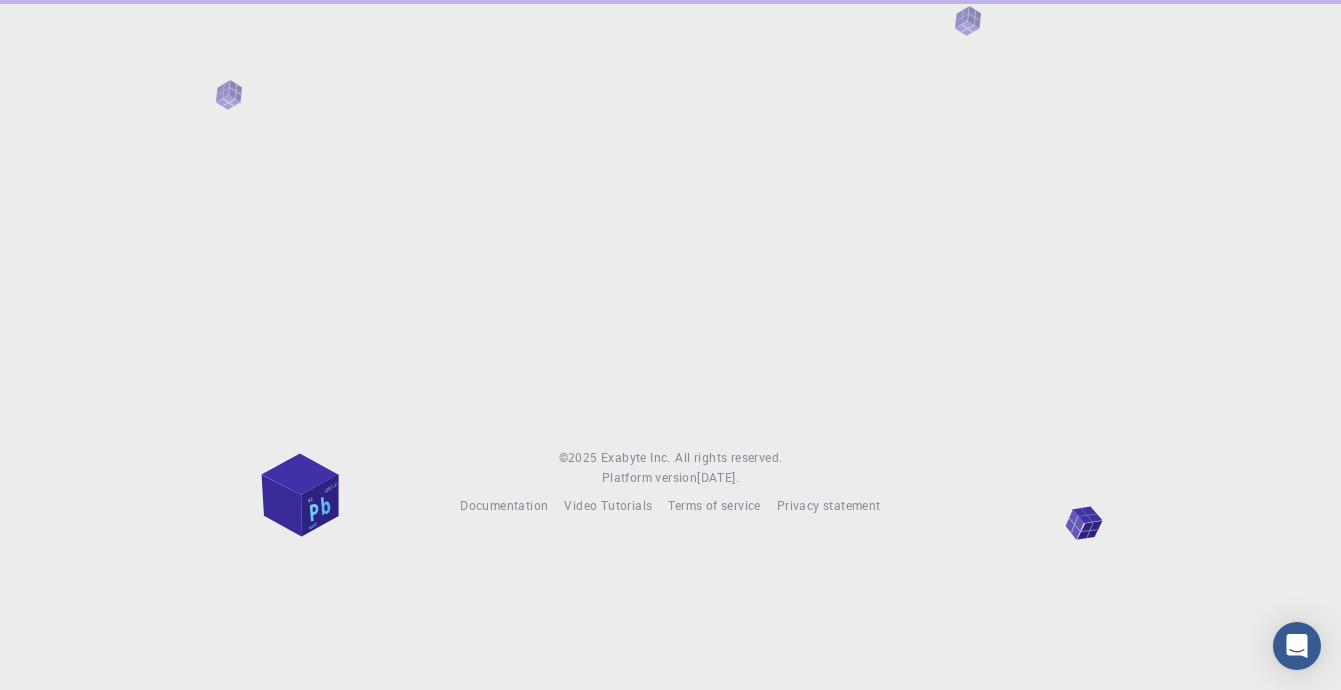 scroll, scrollTop: 0, scrollLeft: 0, axis: both 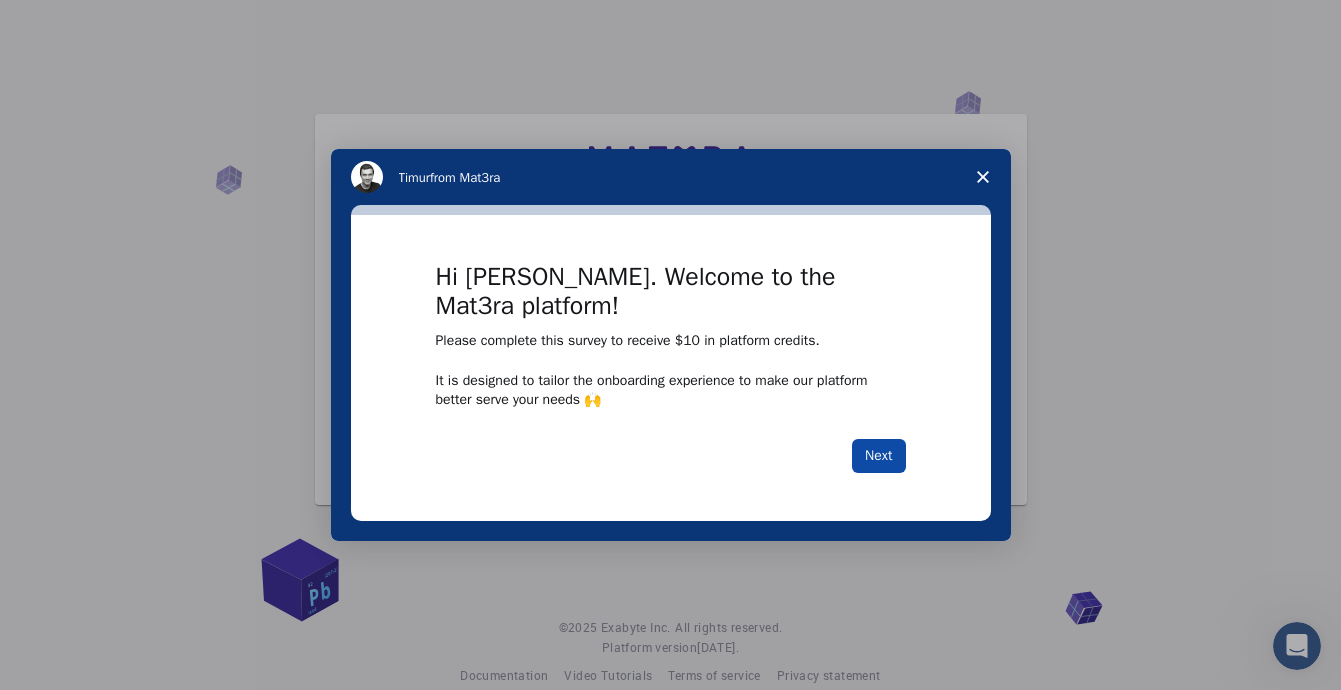 click on "Next" at bounding box center [878, 456] 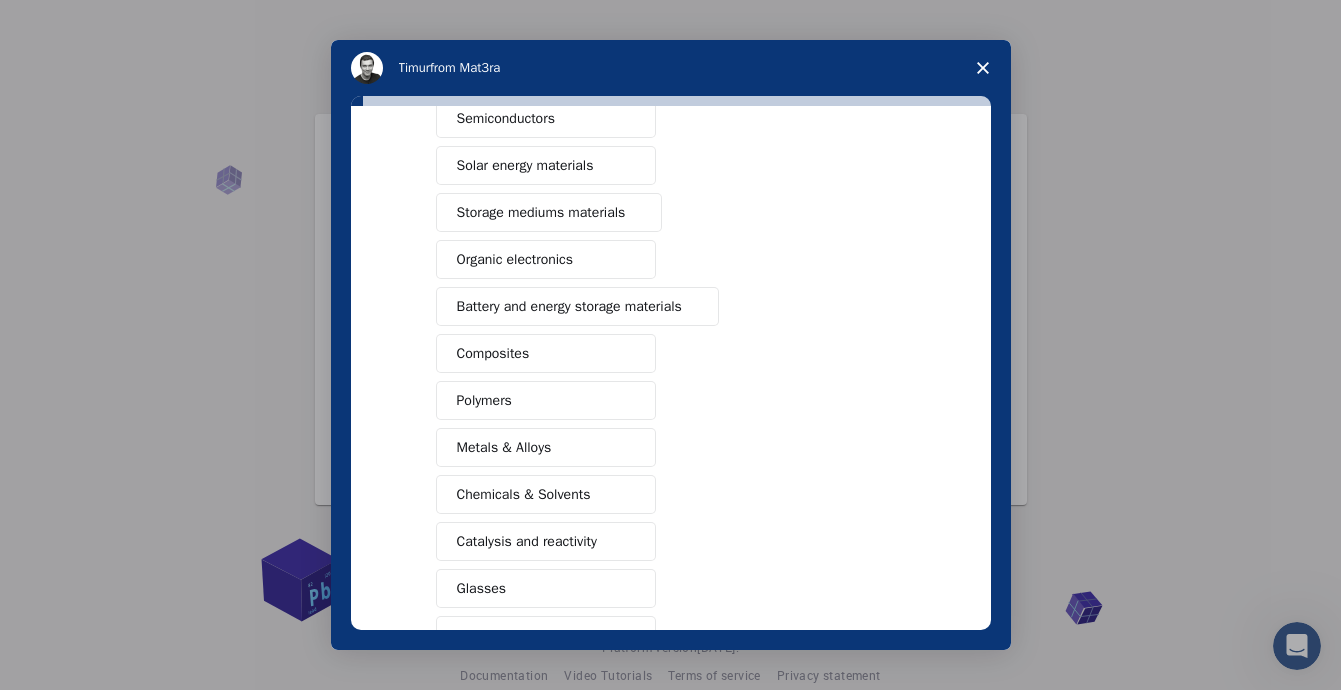scroll, scrollTop: 140, scrollLeft: 0, axis: vertical 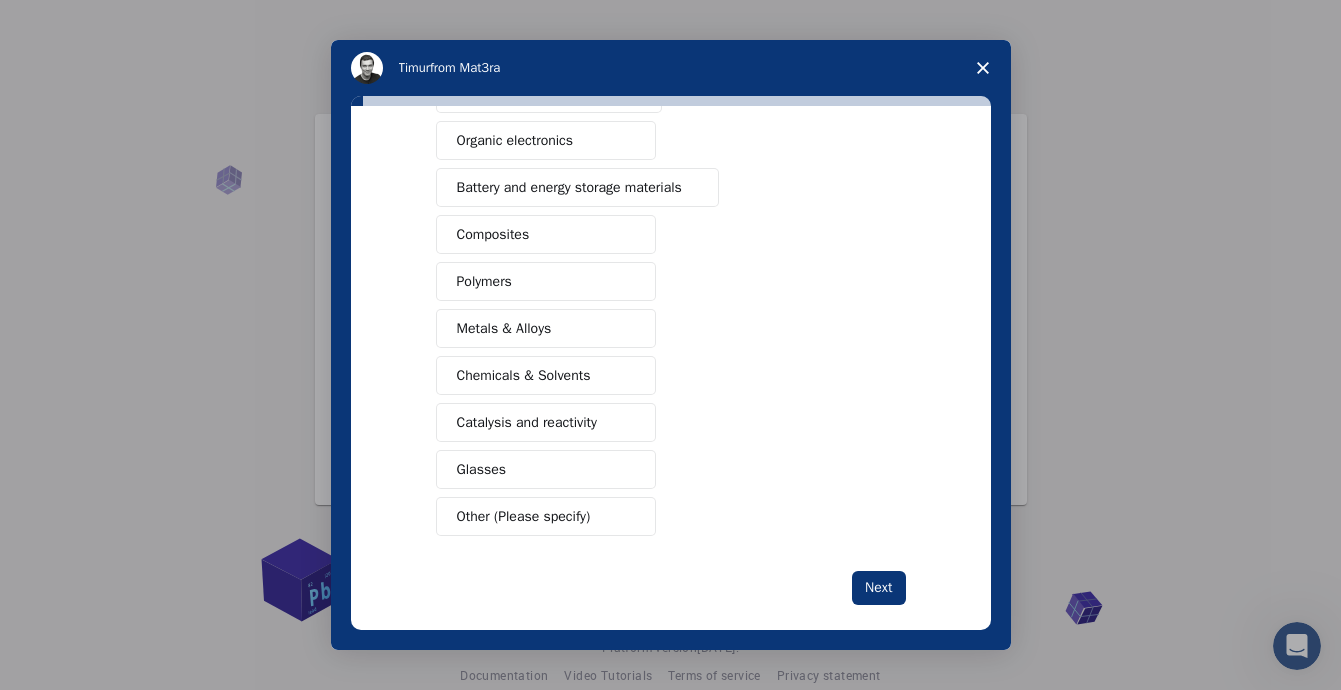 click on "Other (Please specify)" at bounding box center [546, 516] 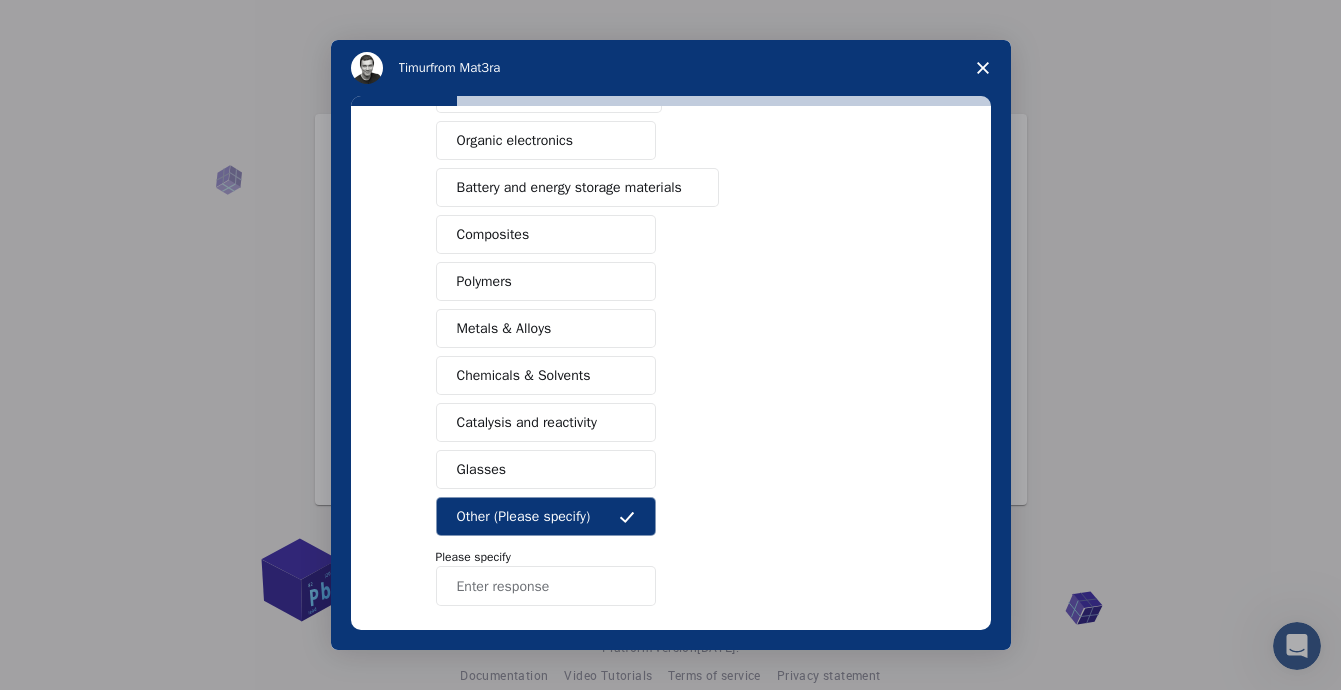 click at bounding box center [546, 586] 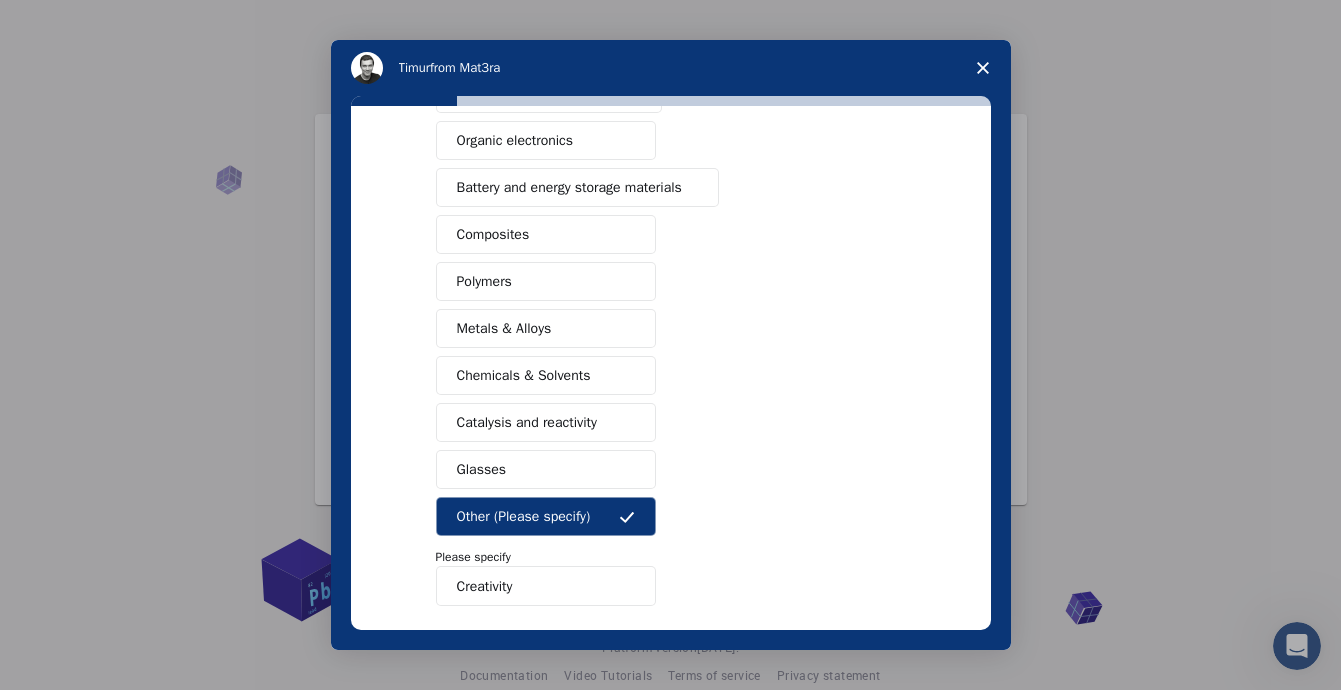 type on "Creativity" 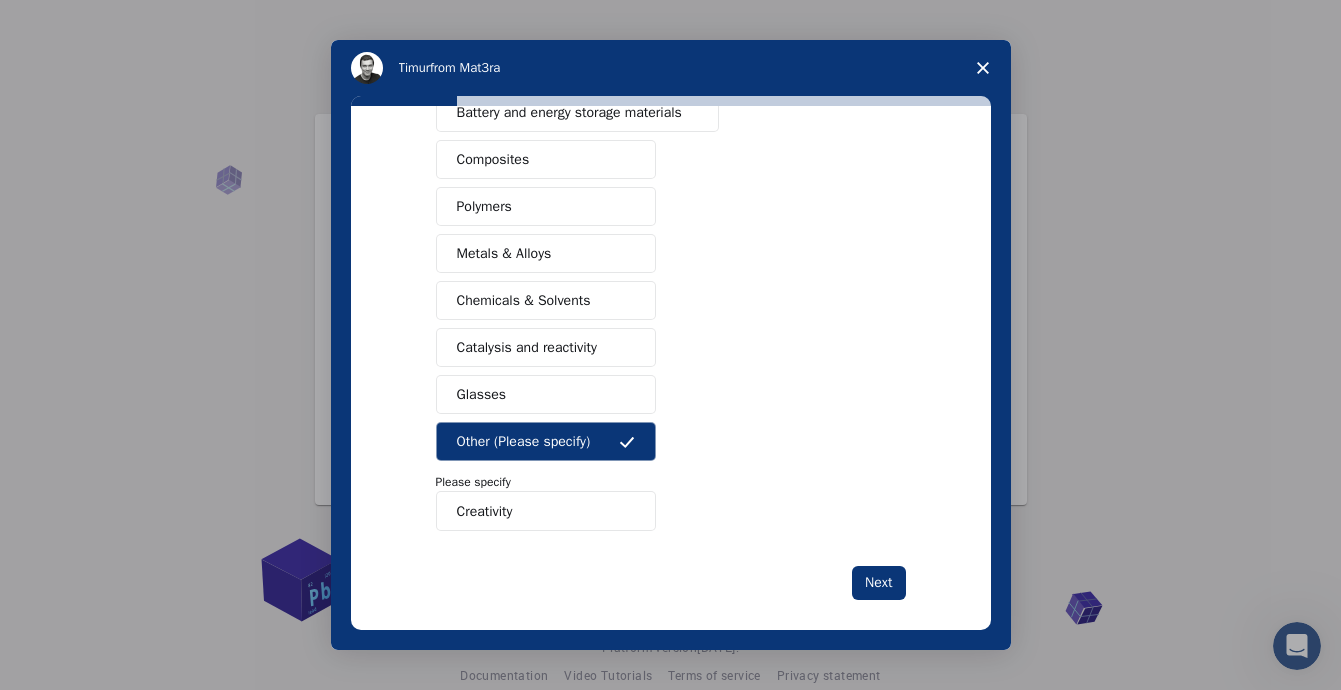 scroll, scrollTop: 345, scrollLeft: 0, axis: vertical 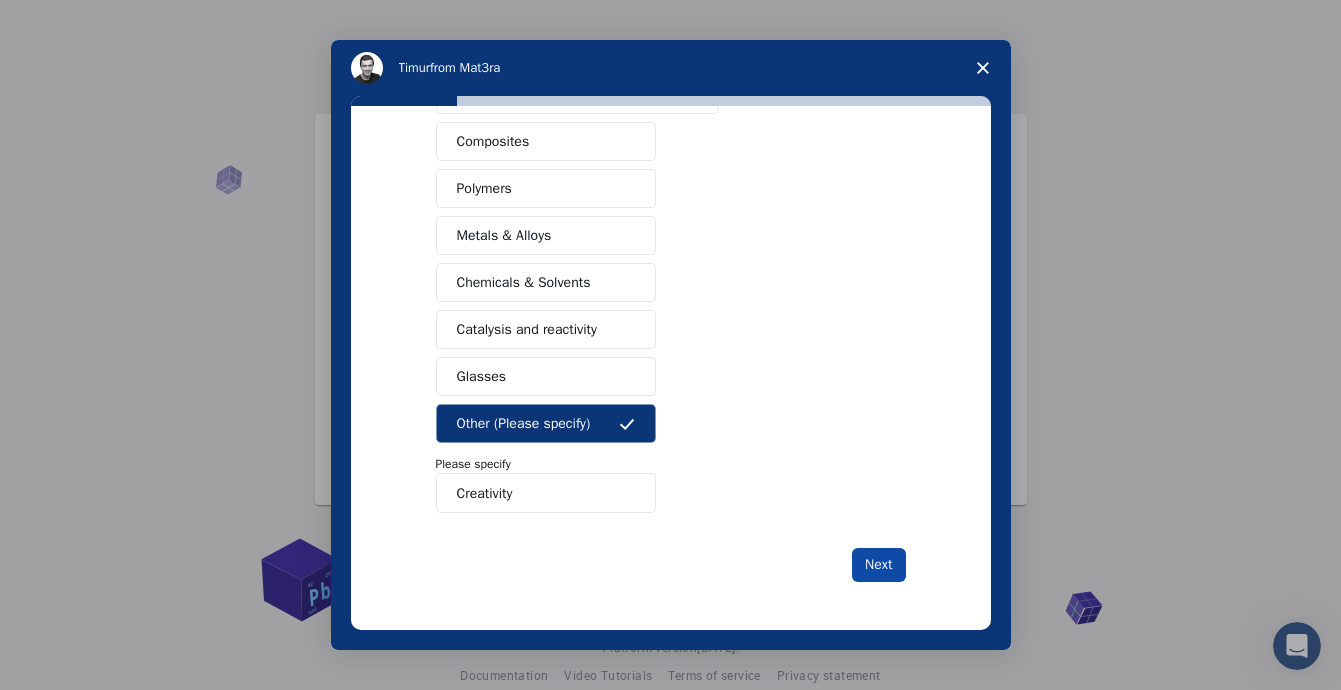 click on "Next" at bounding box center (878, 565) 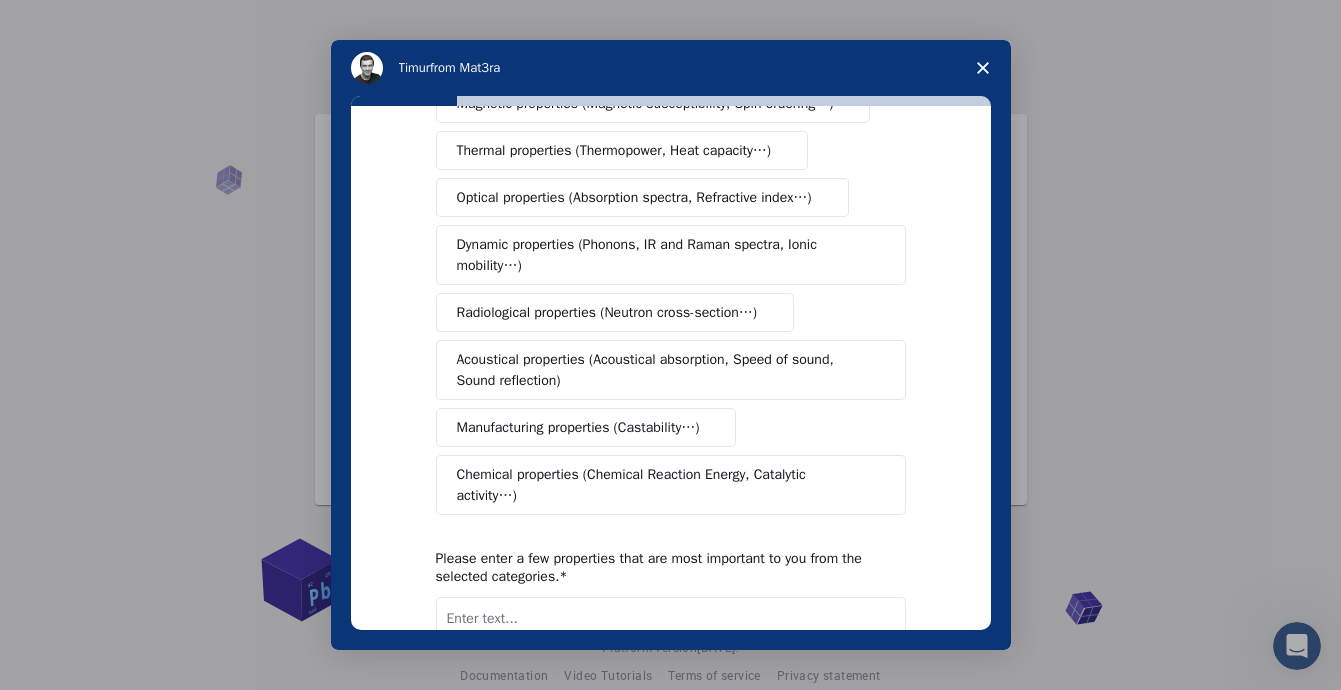 scroll, scrollTop: 243, scrollLeft: 0, axis: vertical 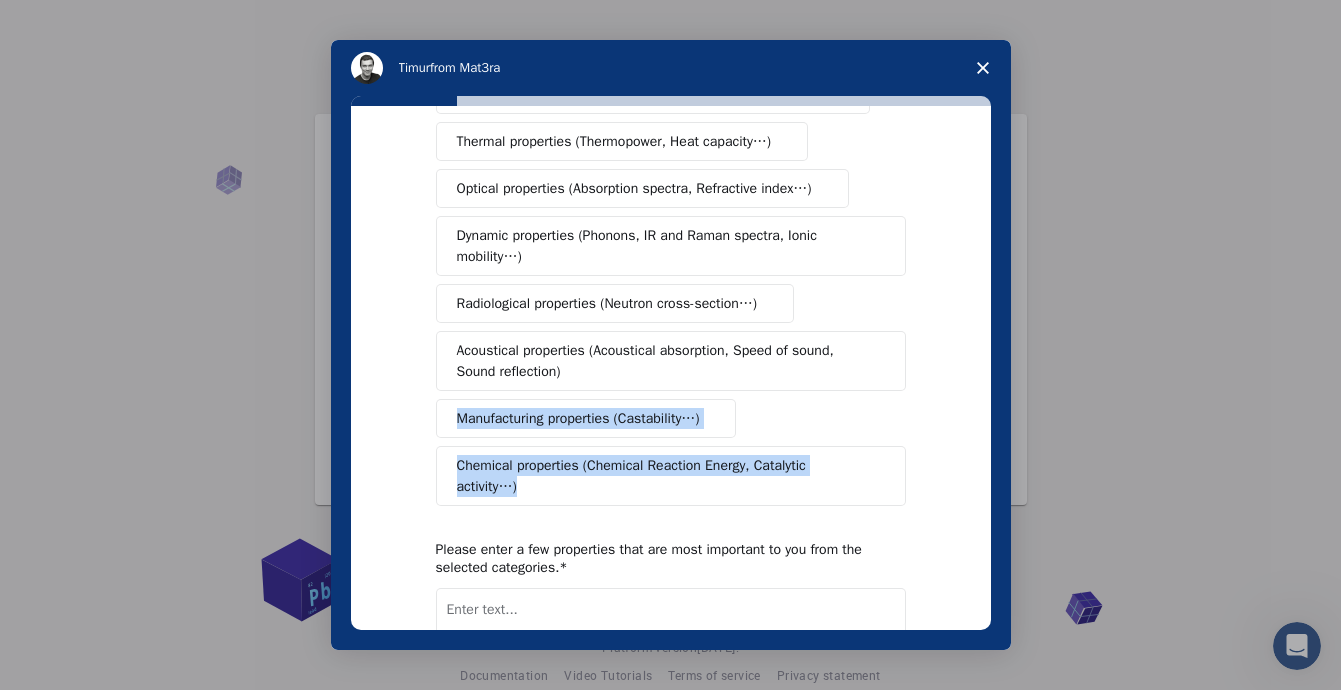drag, startPoint x: 998, startPoint y: 390, endPoint x: 974, endPoint y: 423, distance: 40.804413 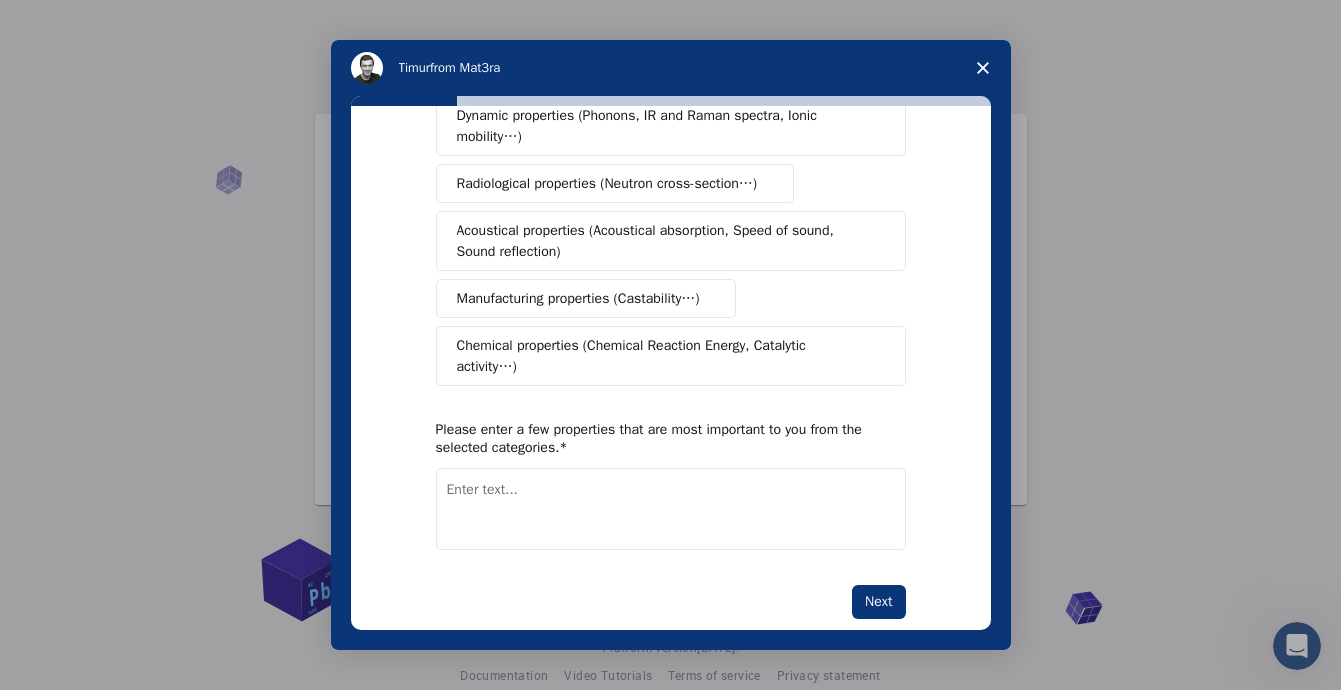 scroll, scrollTop: 379, scrollLeft: 0, axis: vertical 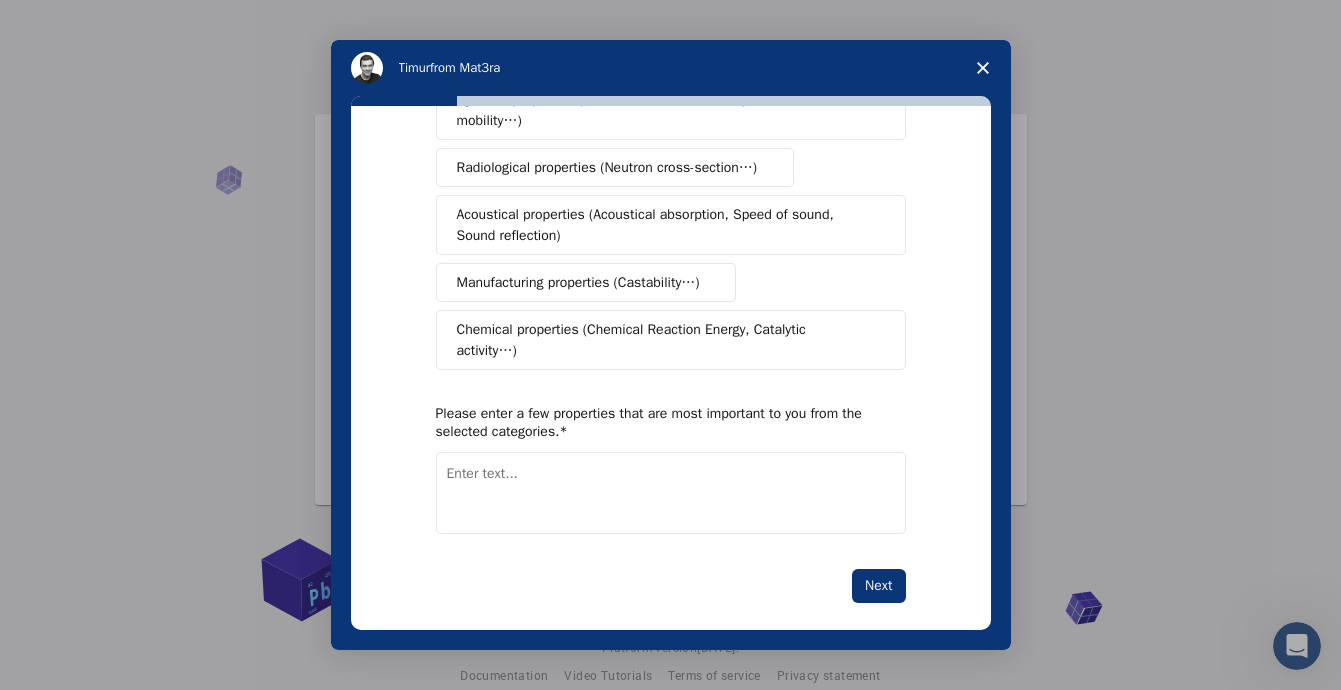 click 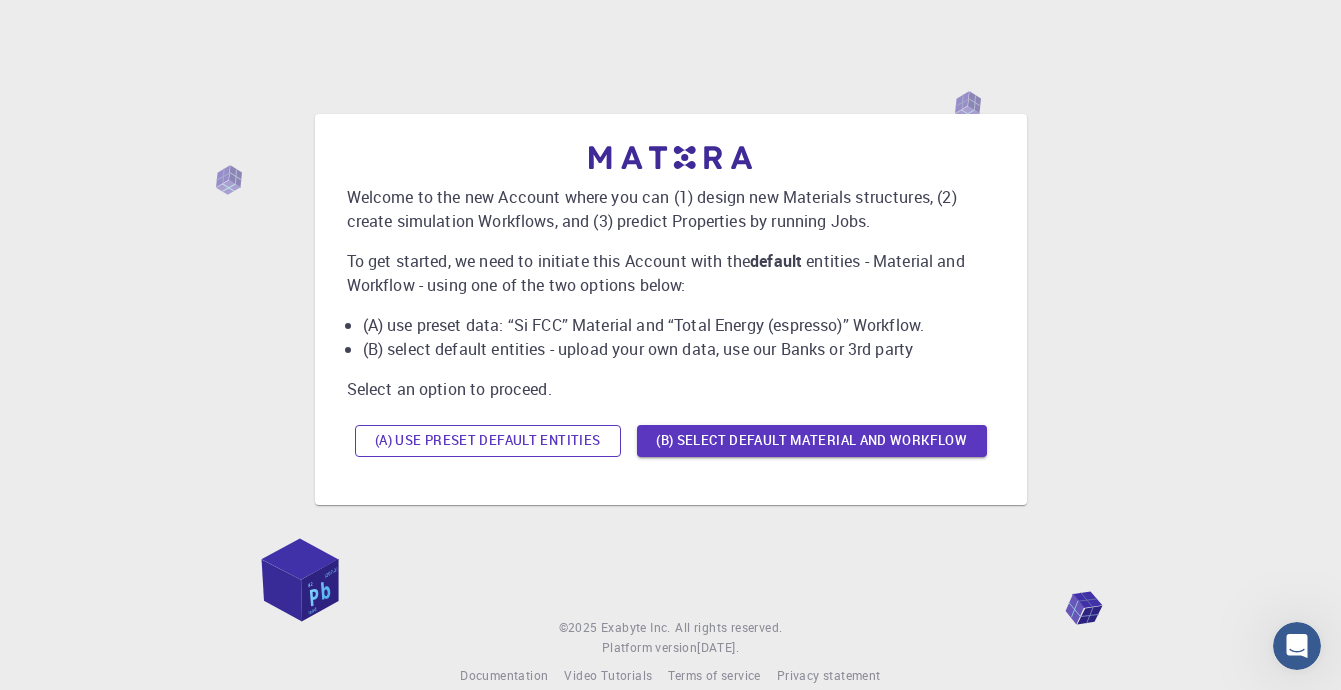 click on "(A) Use preset default entities" at bounding box center (488, 441) 